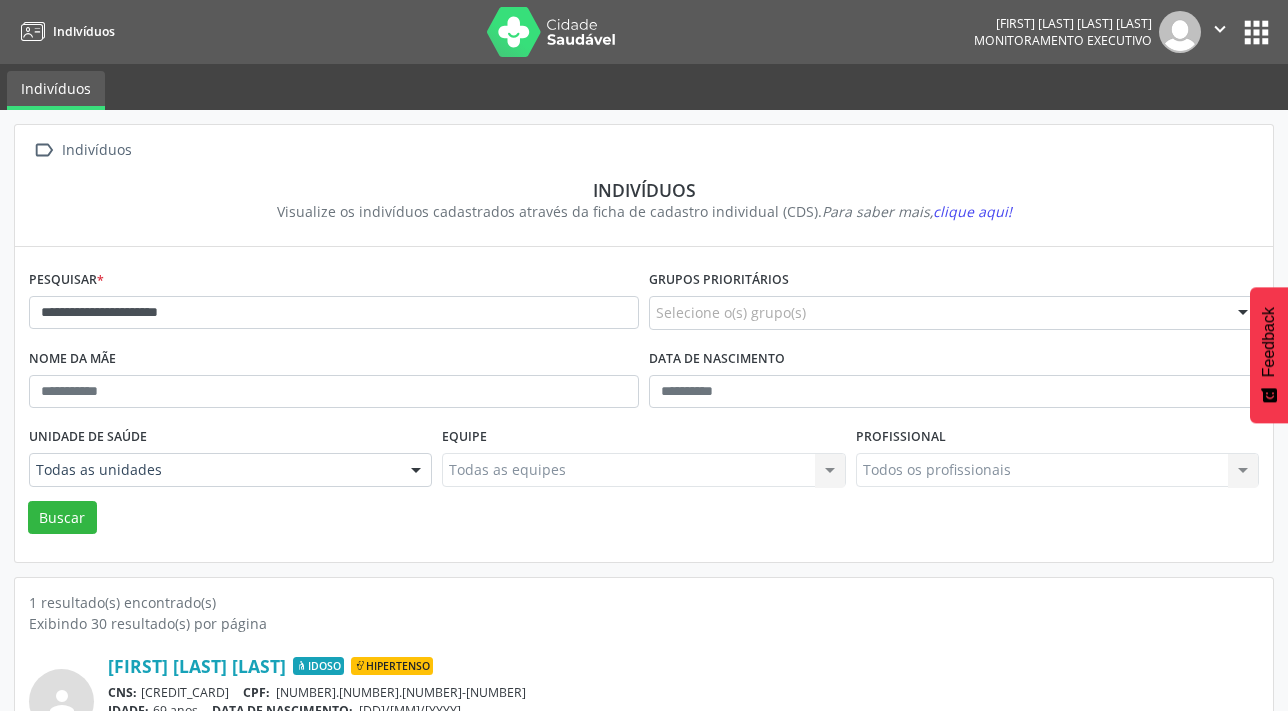 scroll, scrollTop: 90, scrollLeft: 0, axis: vertical 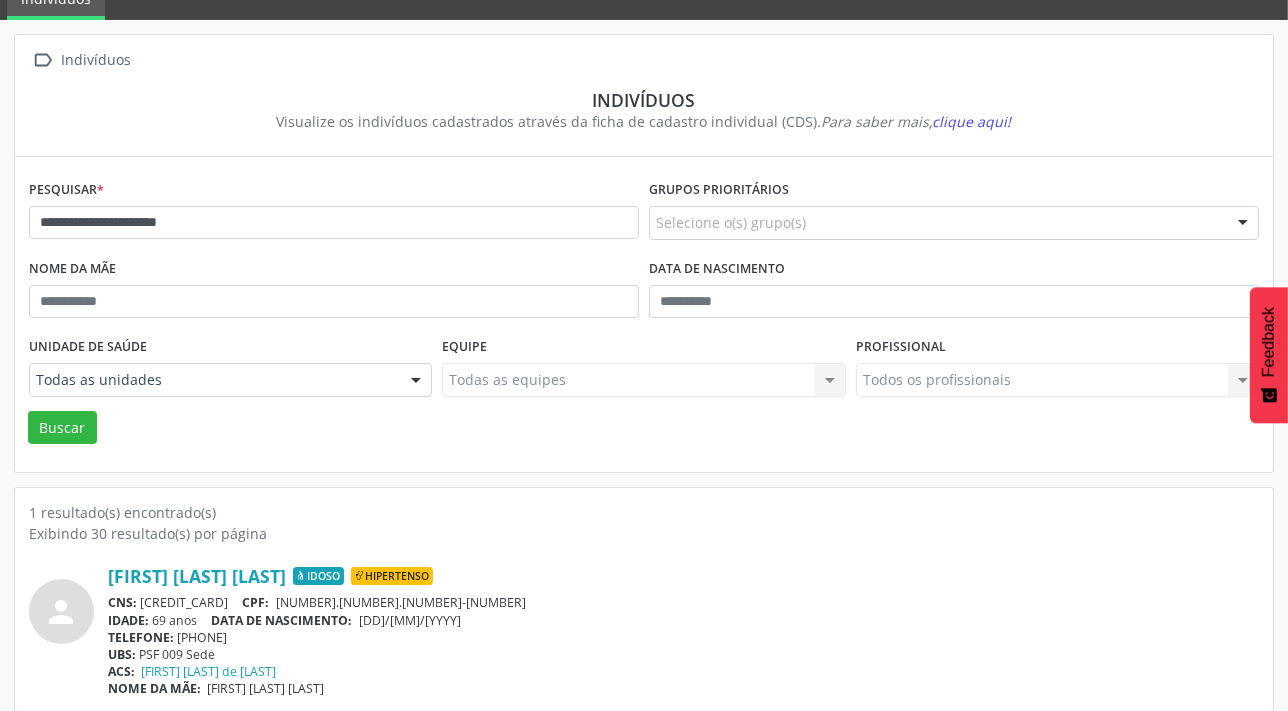 click on "**********" at bounding box center (334, 214) 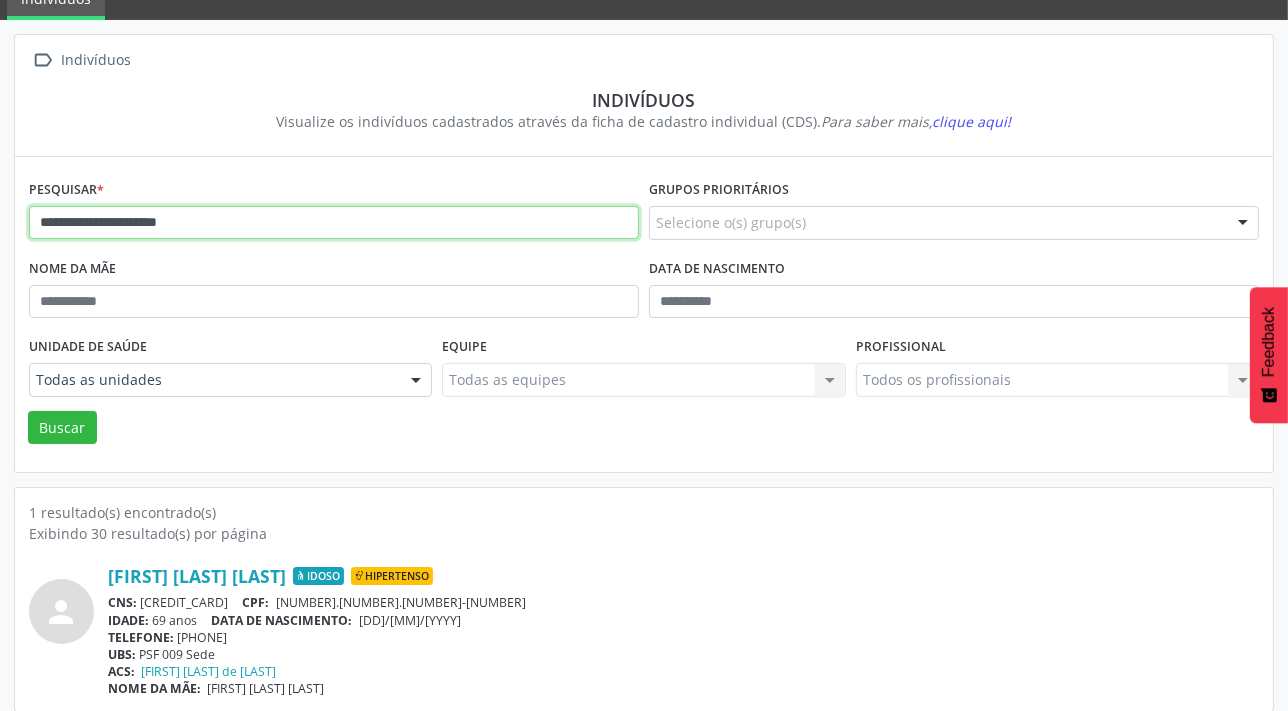 click on "**********" at bounding box center [334, 223] 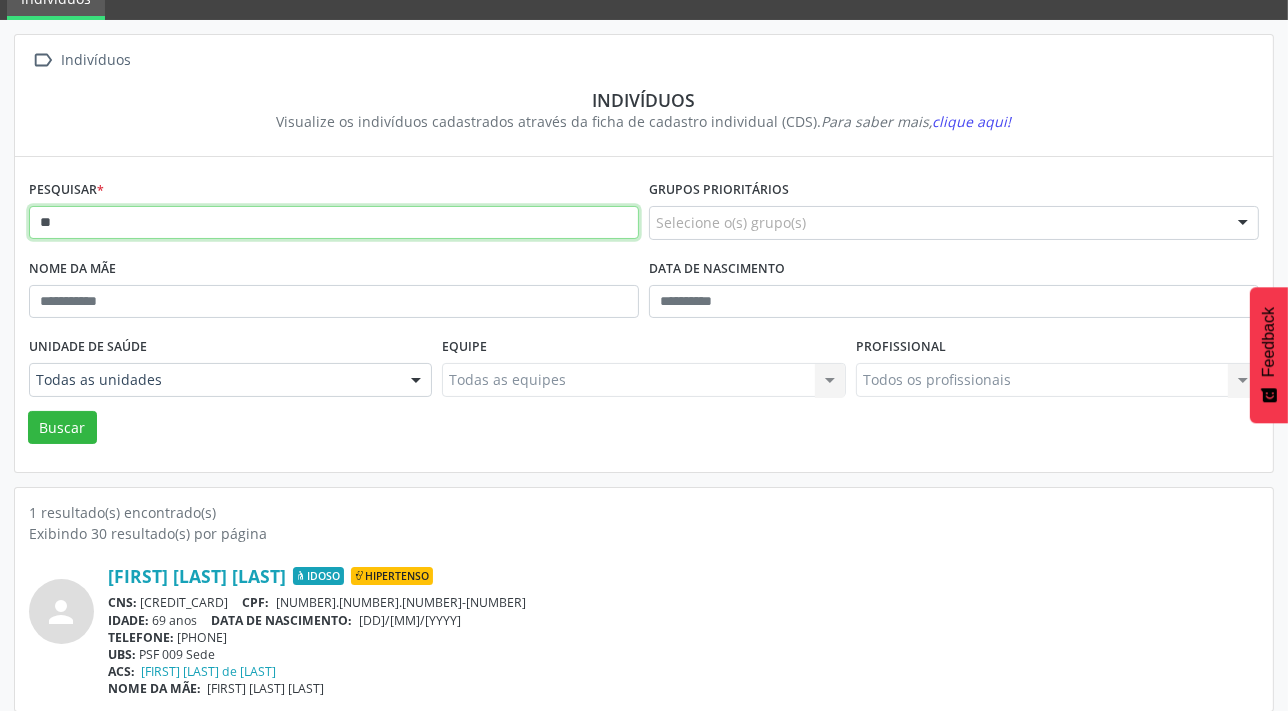 type on "*" 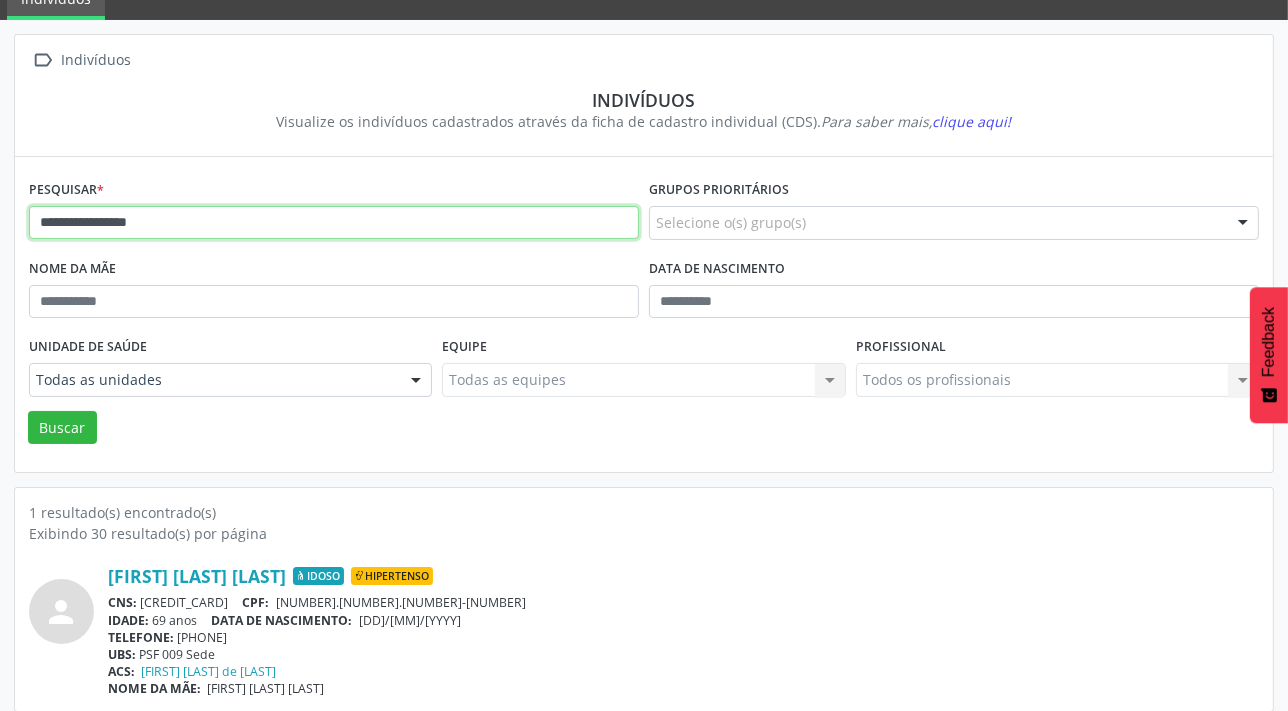 click on "Buscar" at bounding box center (62, 428) 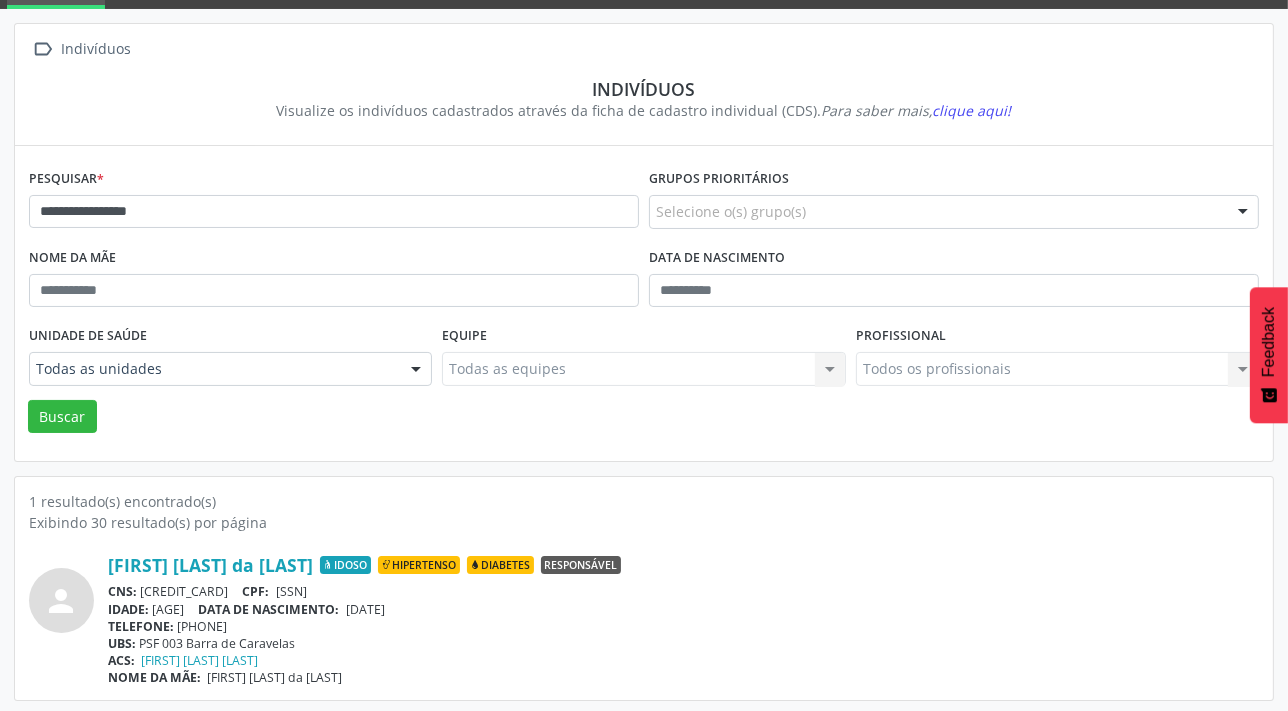 scroll, scrollTop: 103, scrollLeft: 0, axis: vertical 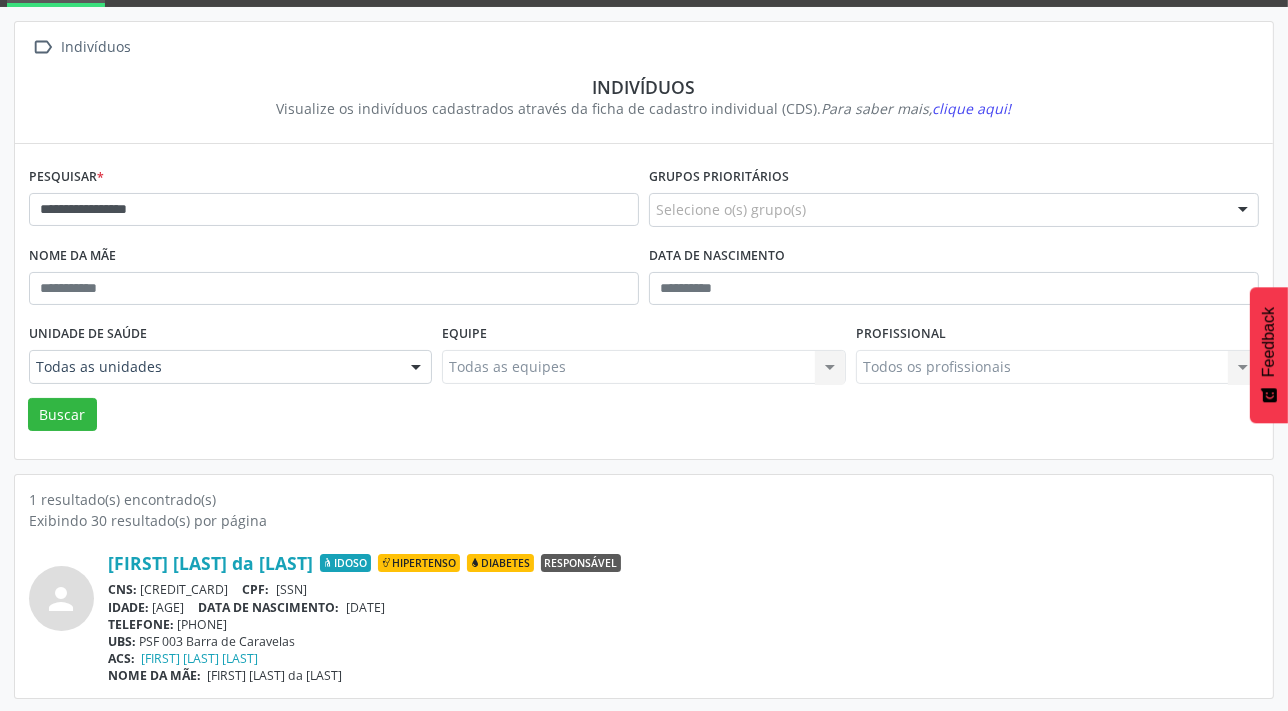 click on "**********" at bounding box center (334, 201) 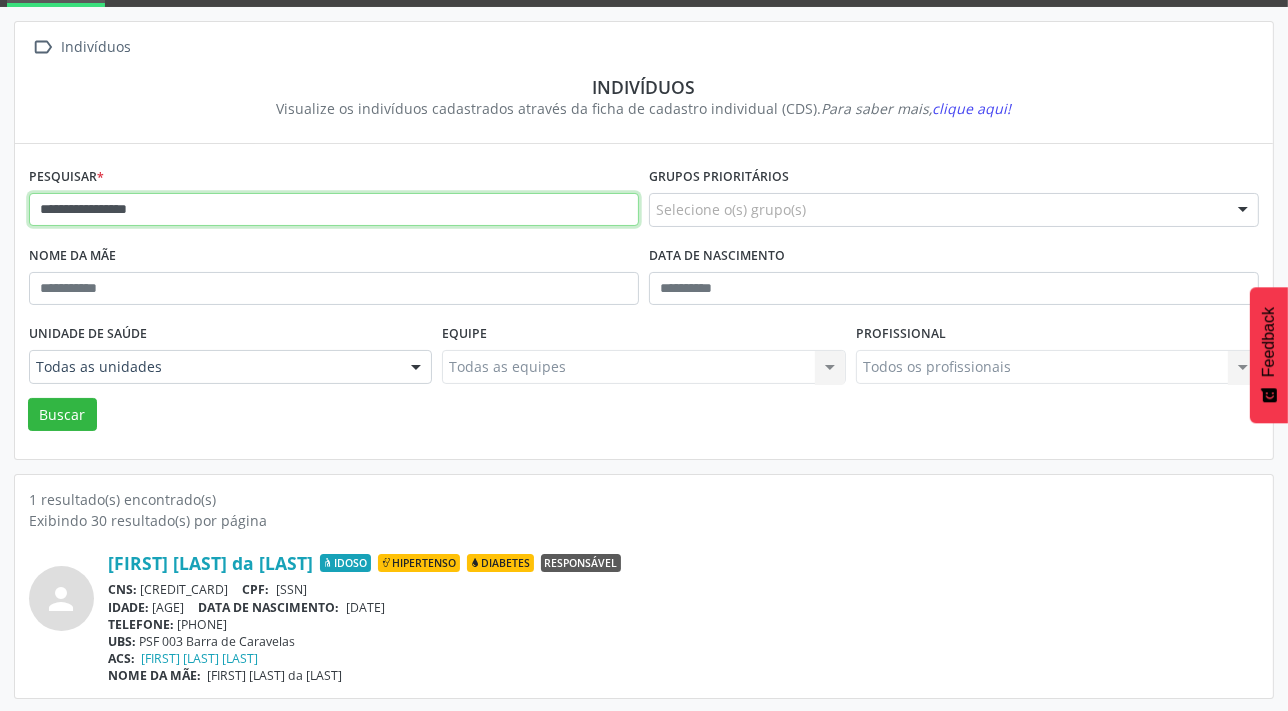 click on "**********" at bounding box center (334, 210) 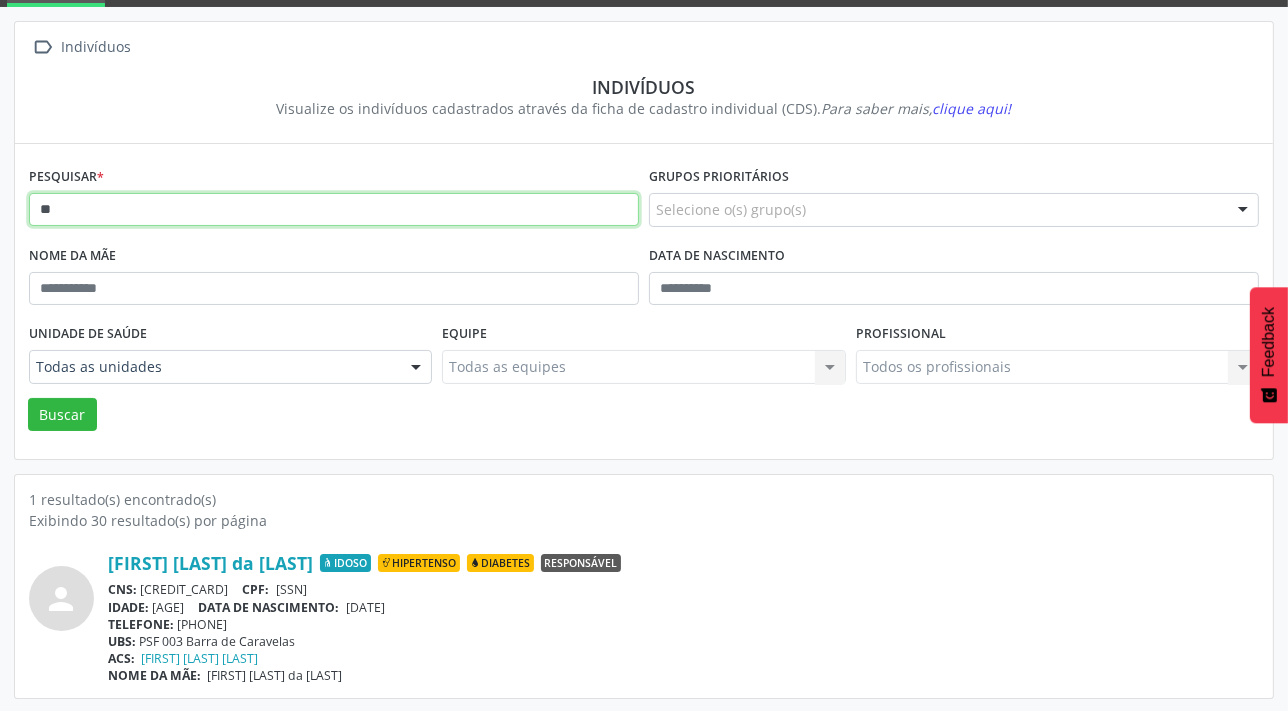 type on "*" 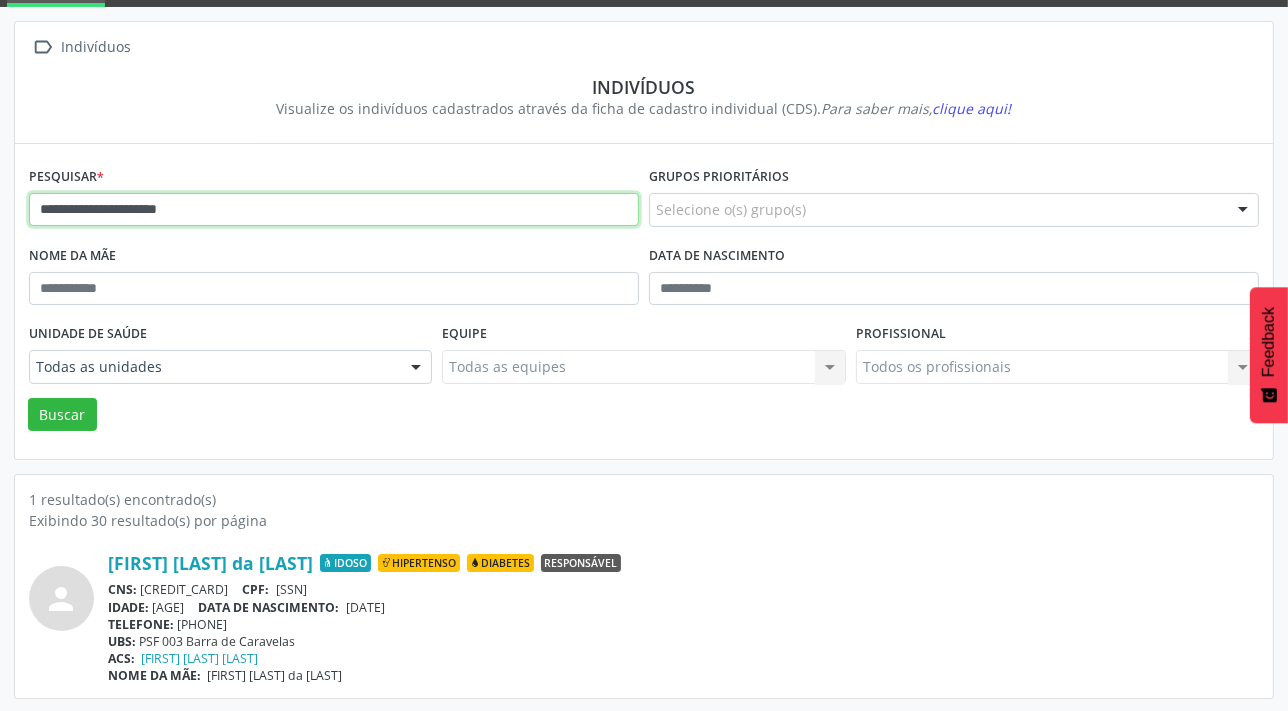 click on "Buscar" at bounding box center [62, 415] 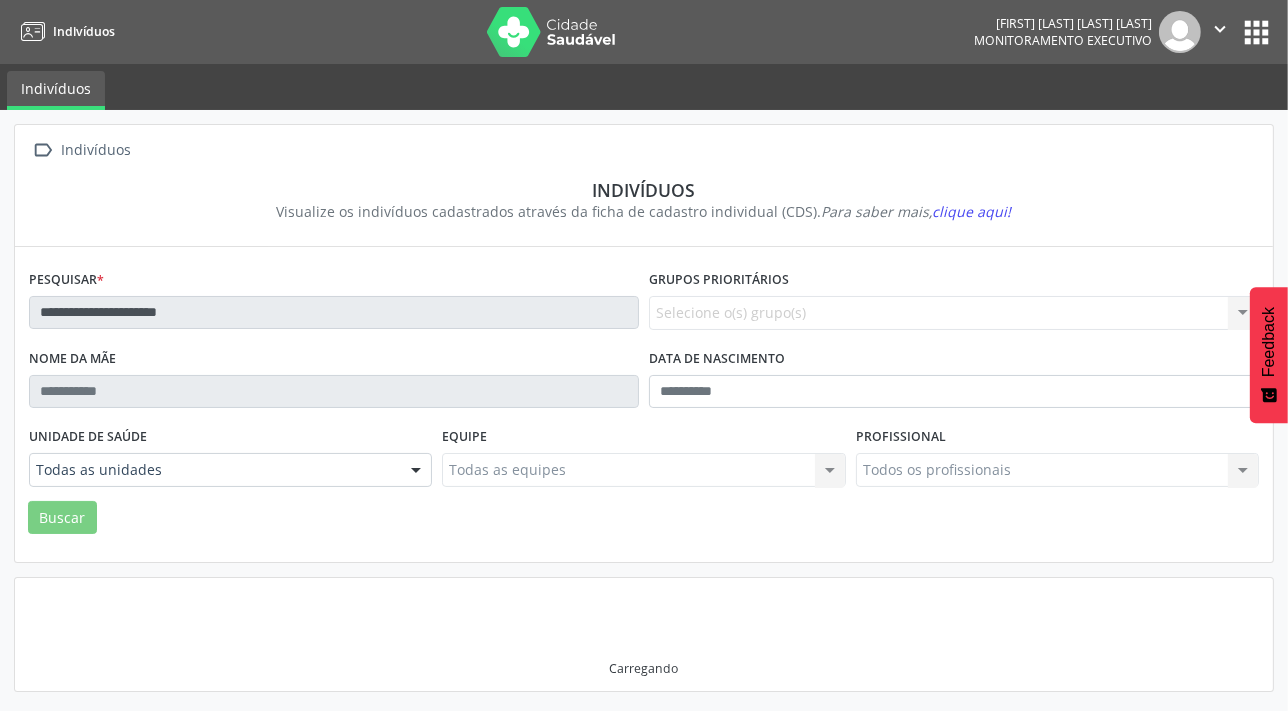 scroll, scrollTop: 0, scrollLeft: 0, axis: both 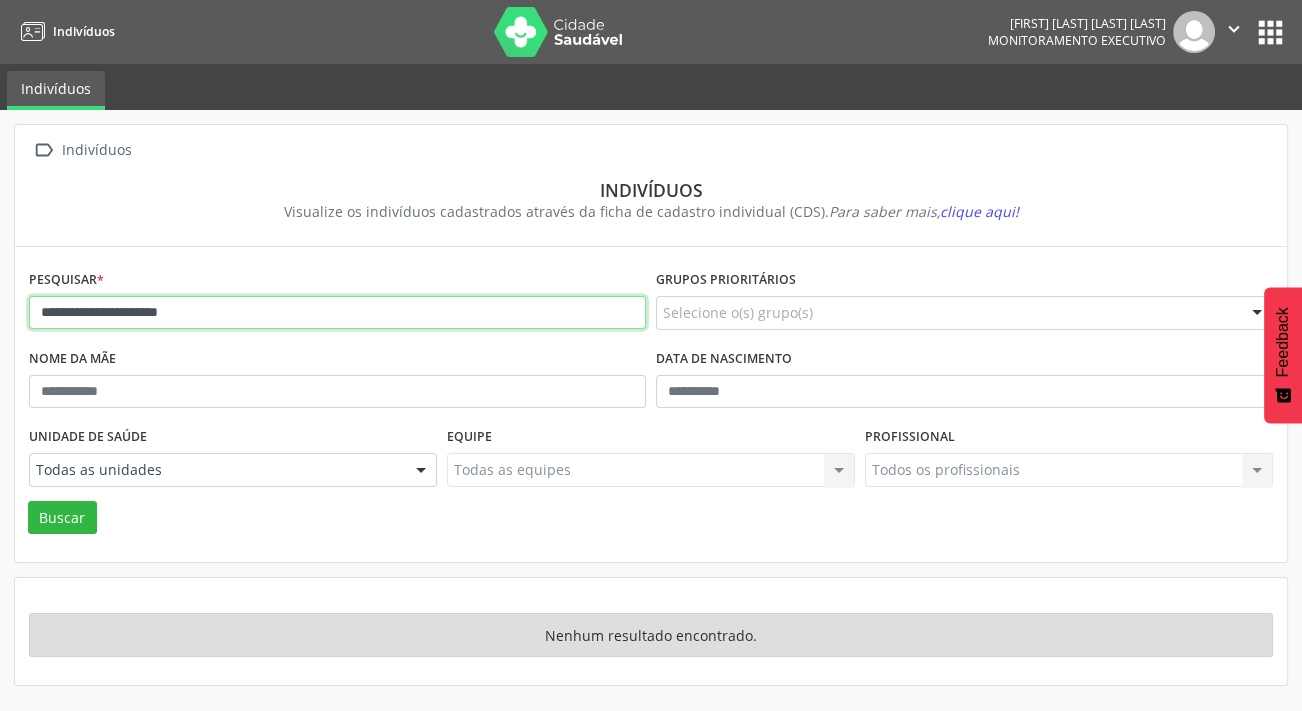 click on "**********" at bounding box center (337, 313) 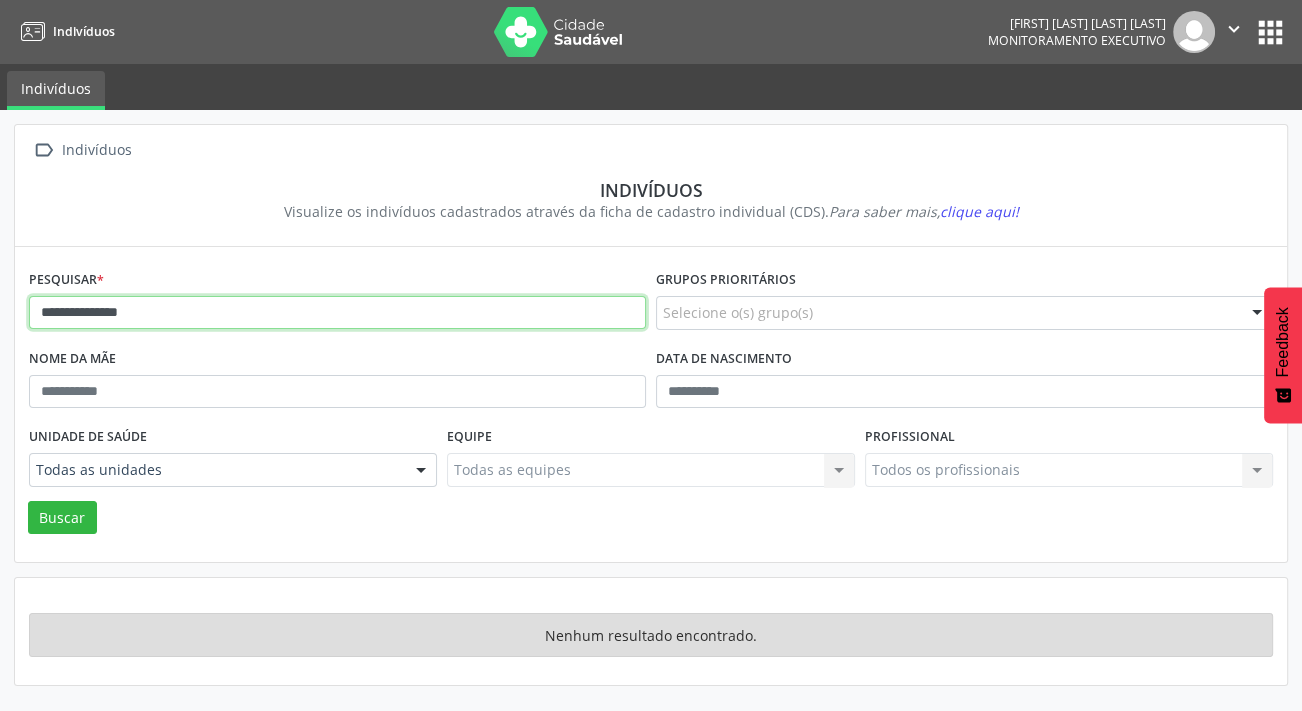 click on "Buscar" at bounding box center [62, 518] 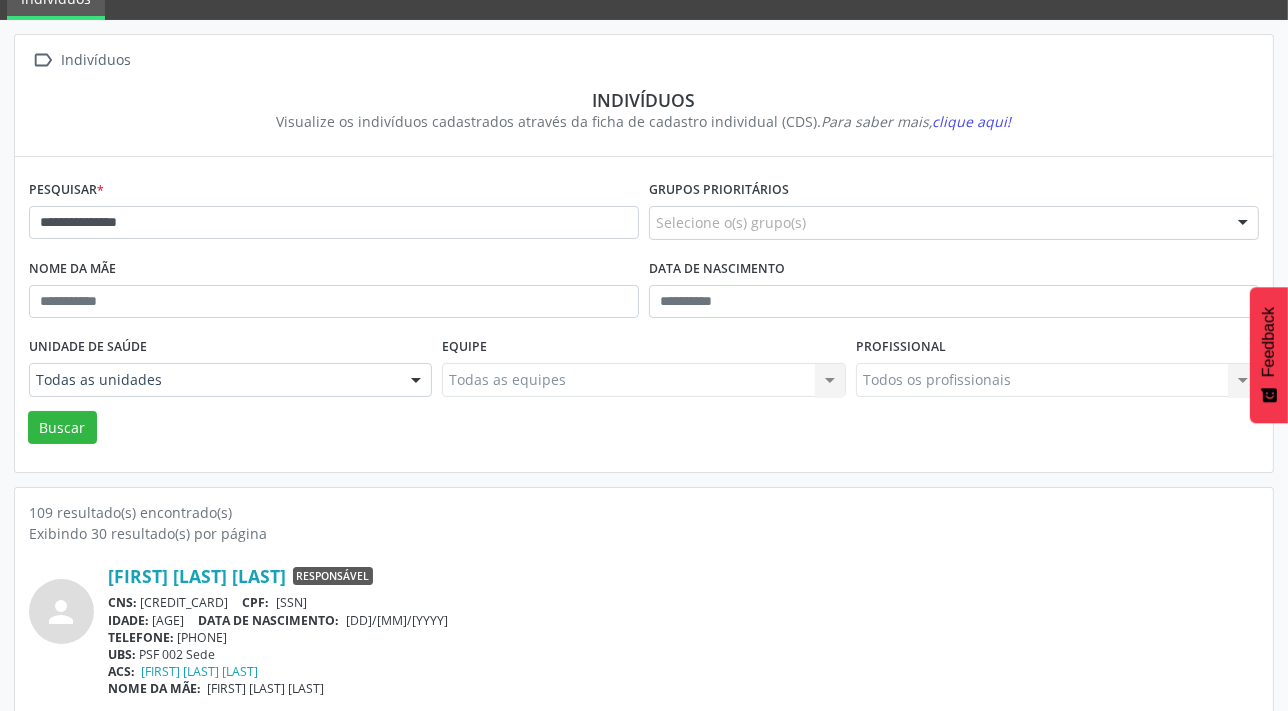 scroll, scrollTop: 0, scrollLeft: 0, axis: both 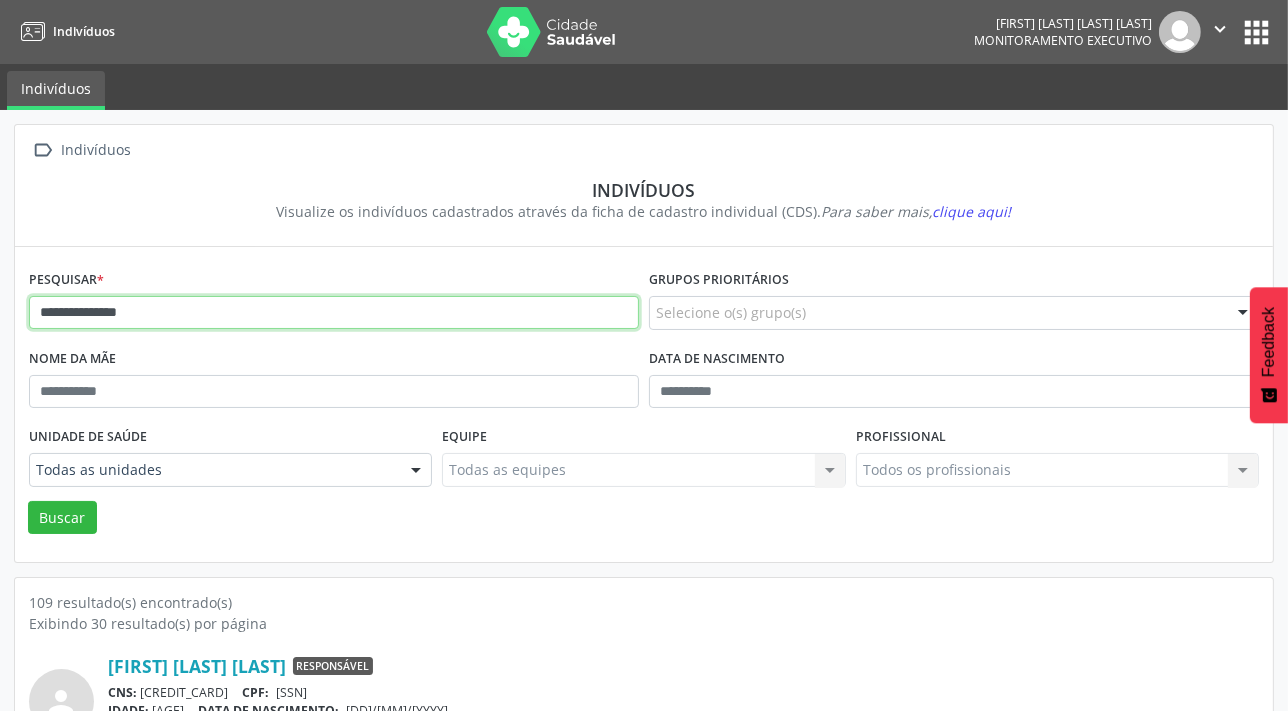 click on "**********" at bounding box center (334, 313) 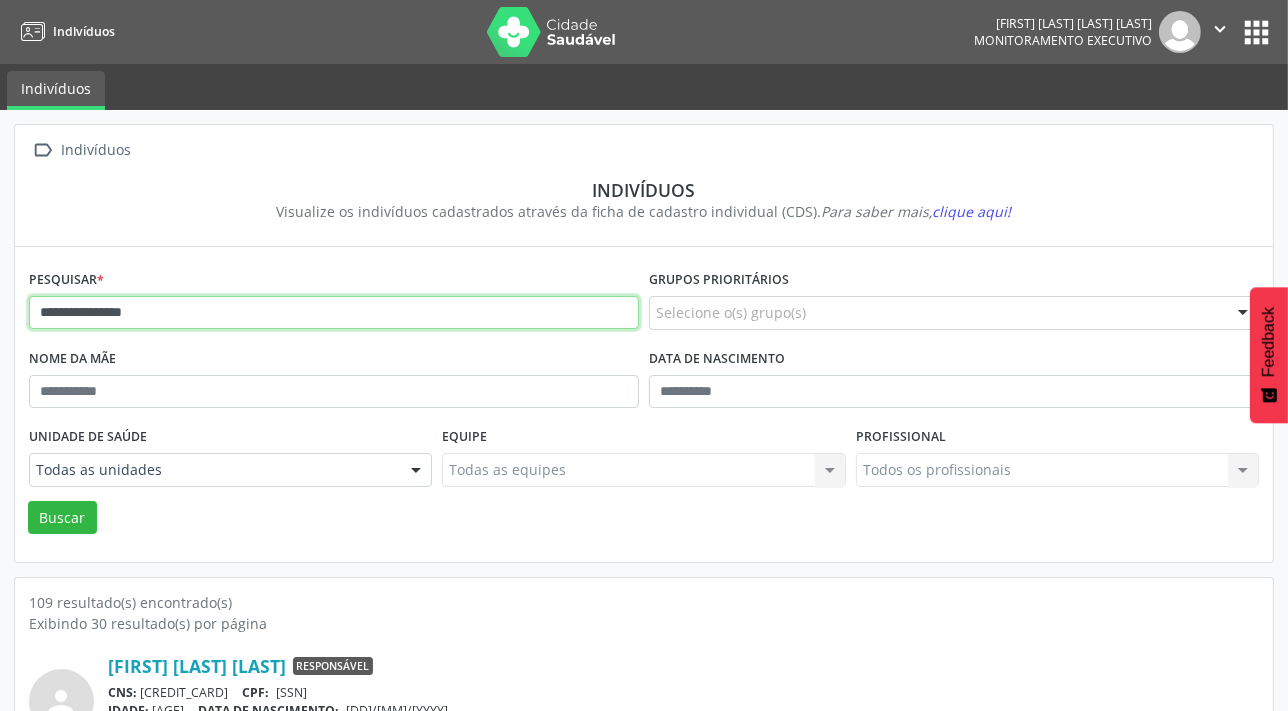 click on "**********" at bounding box center (334, 313) 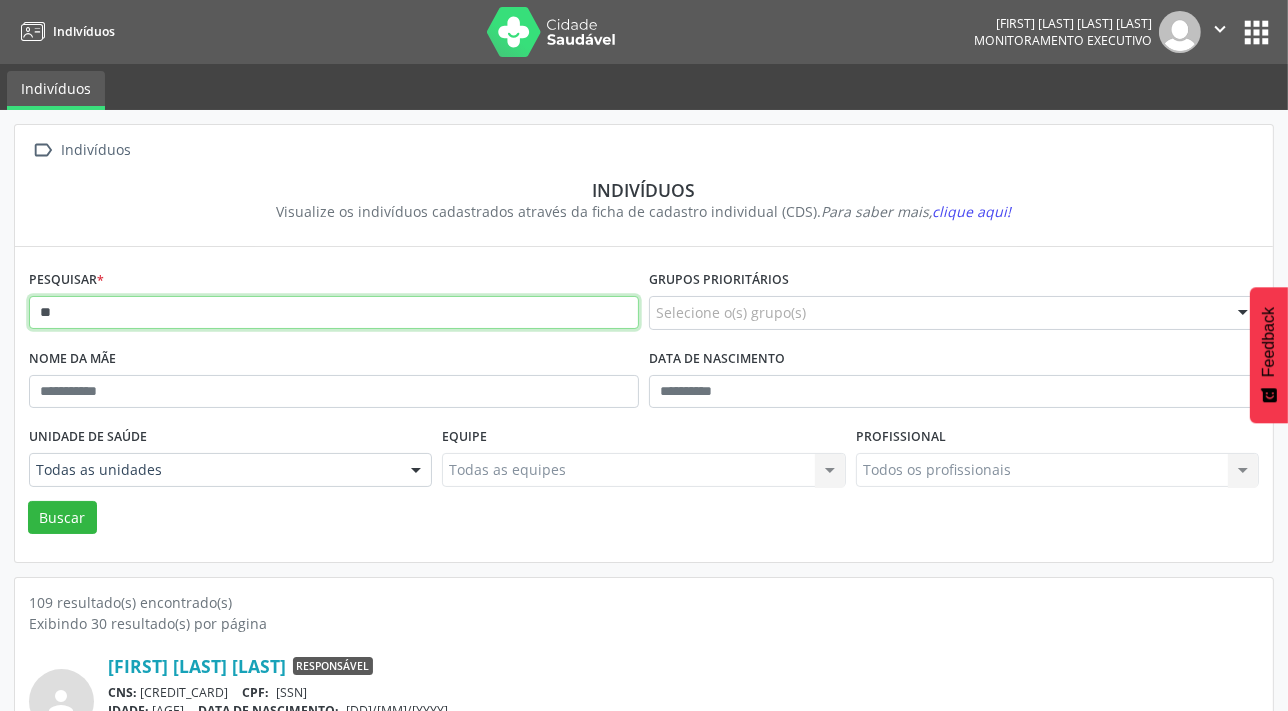 type on "*" 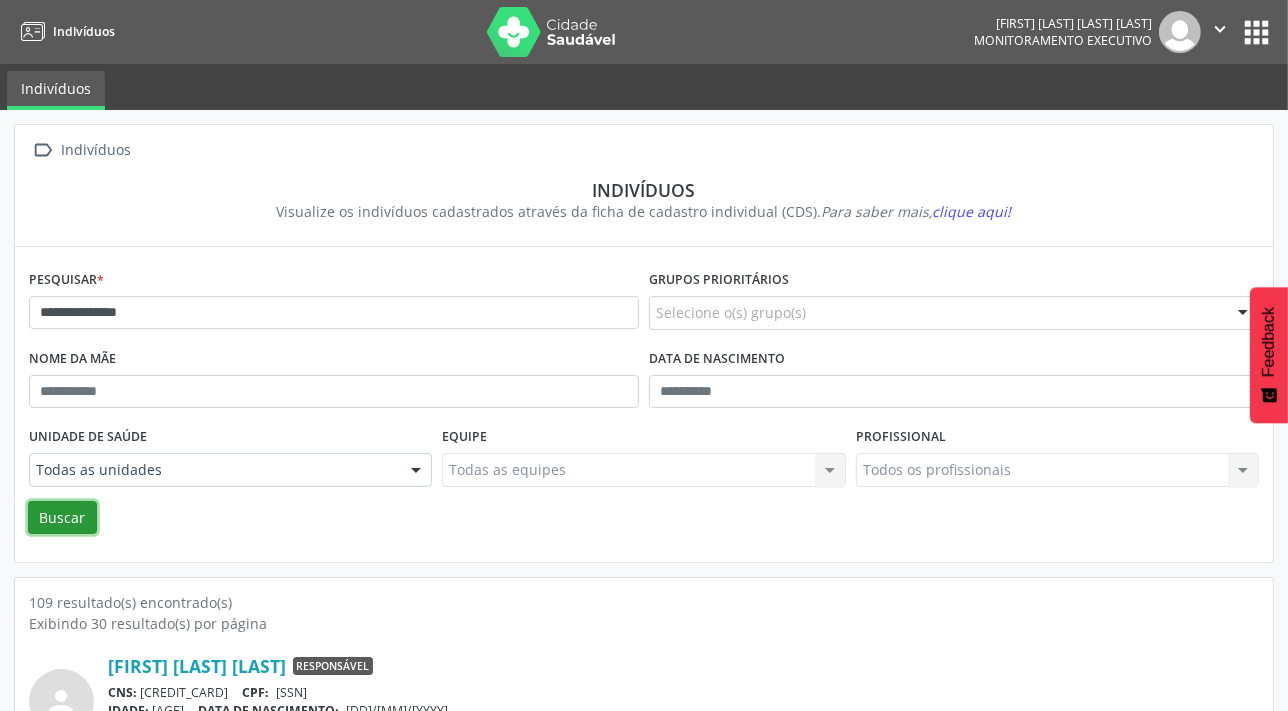 click on "Buscar" at bounding box center (62, 518) 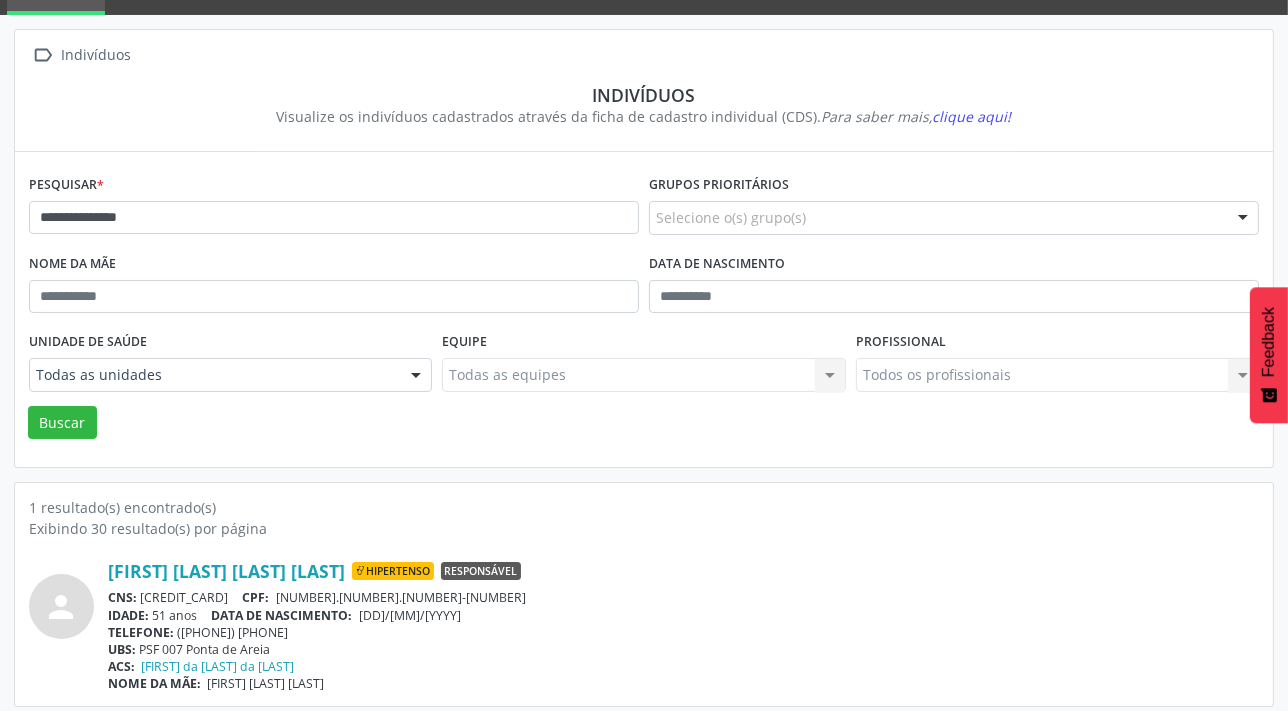 scroll, scrollTop: 103, scrollLeft: 0, axis: vertical 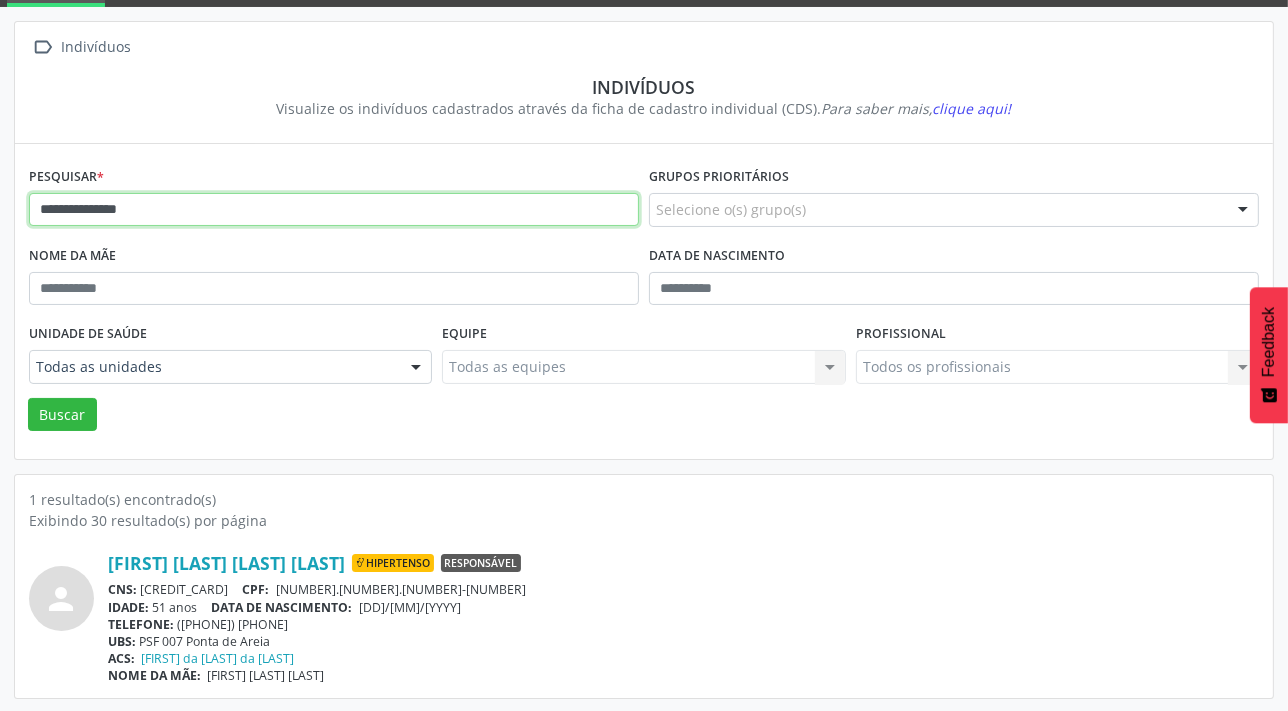 click on "**********" at bounding box center [334, 210] 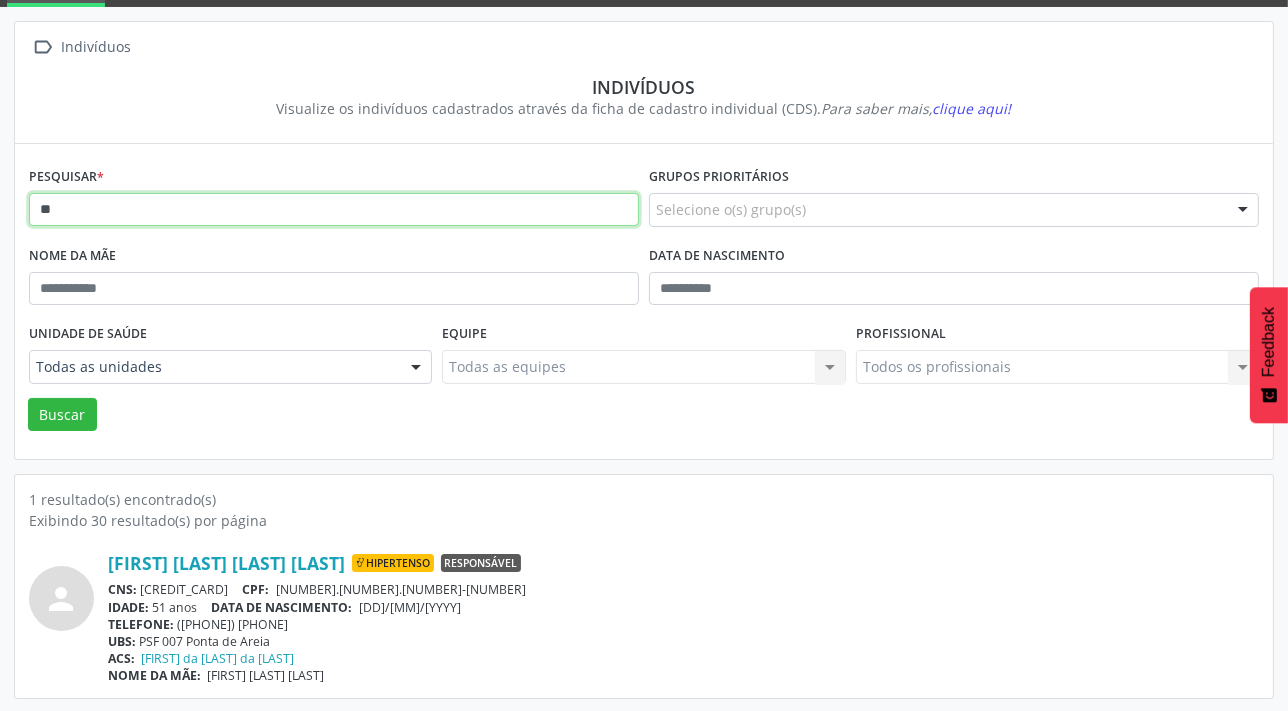 type on "*" 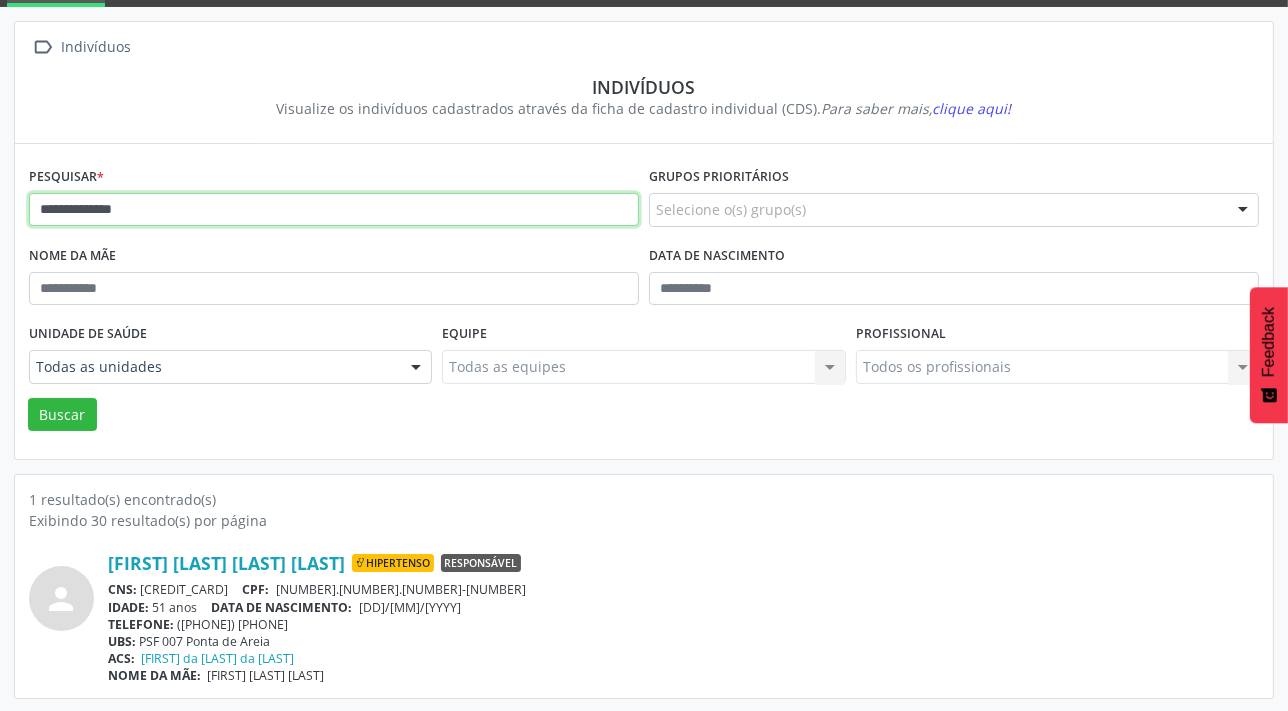 click on "Buscar" at bounding box center (62, 415) 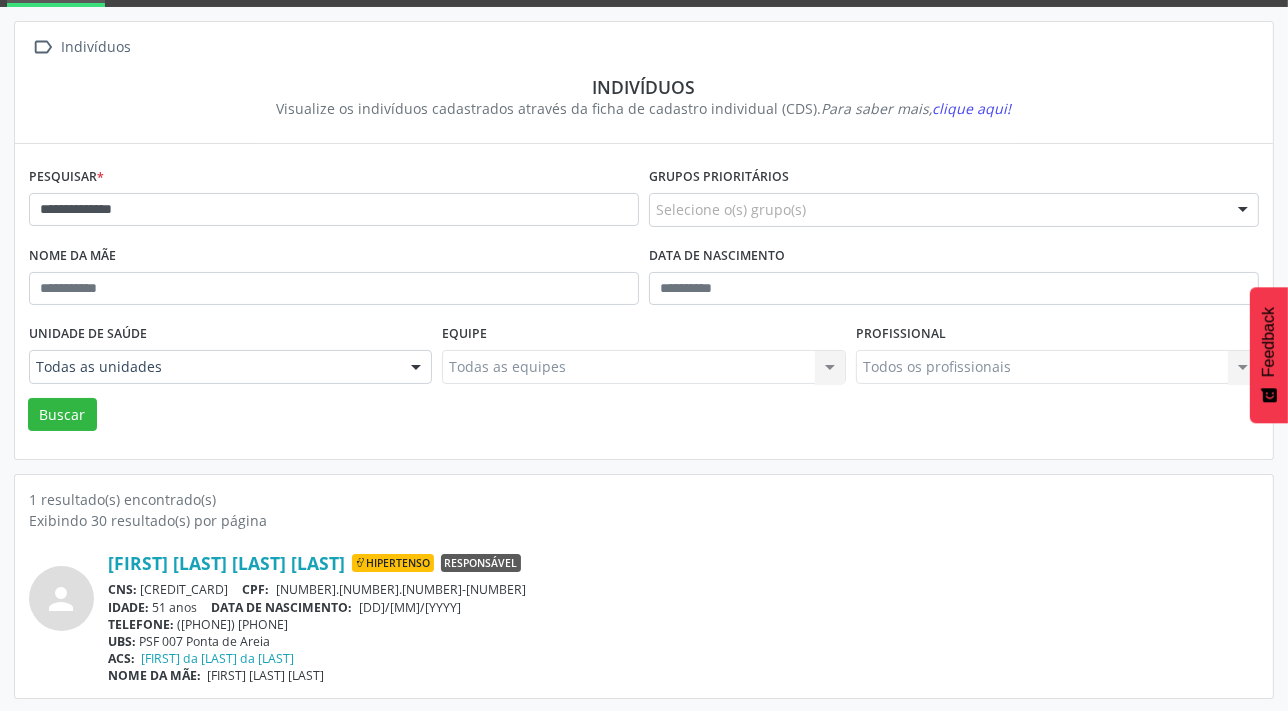 scroll, scrollTop: 0, scrollLeft: 0, axis: both 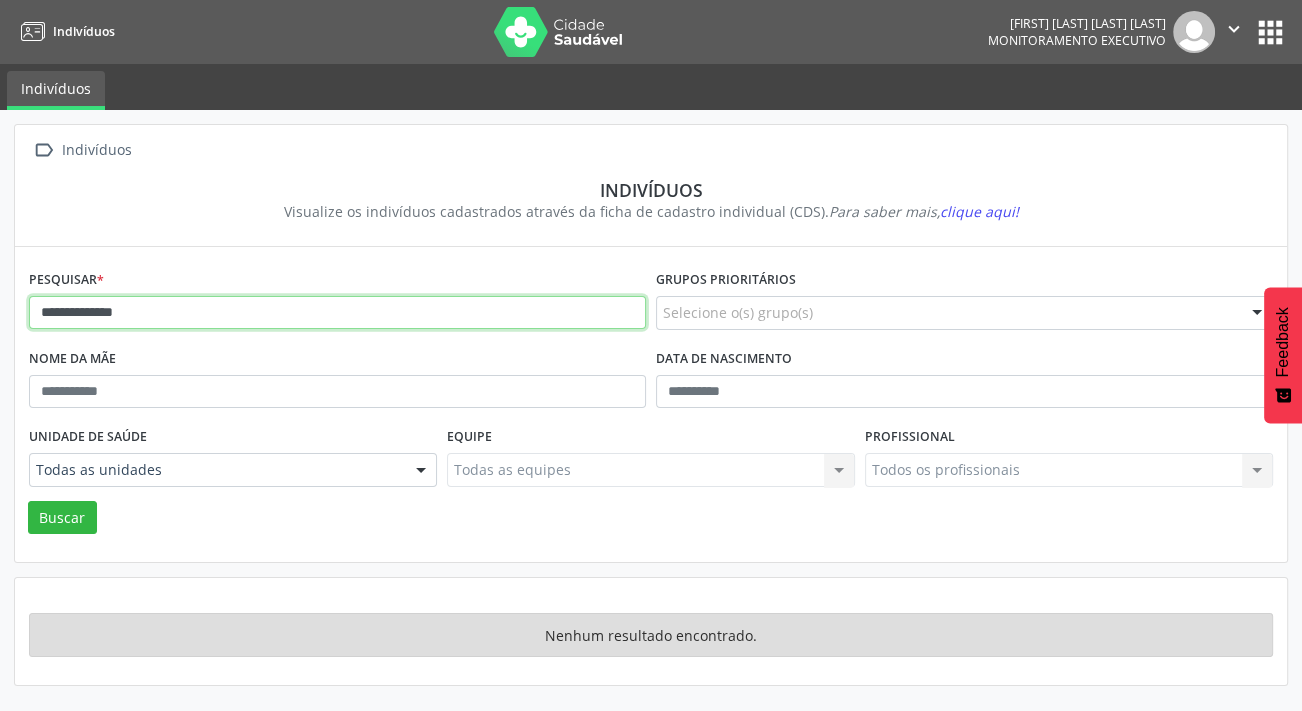 click on "**********" at bounding box center (337, 313) 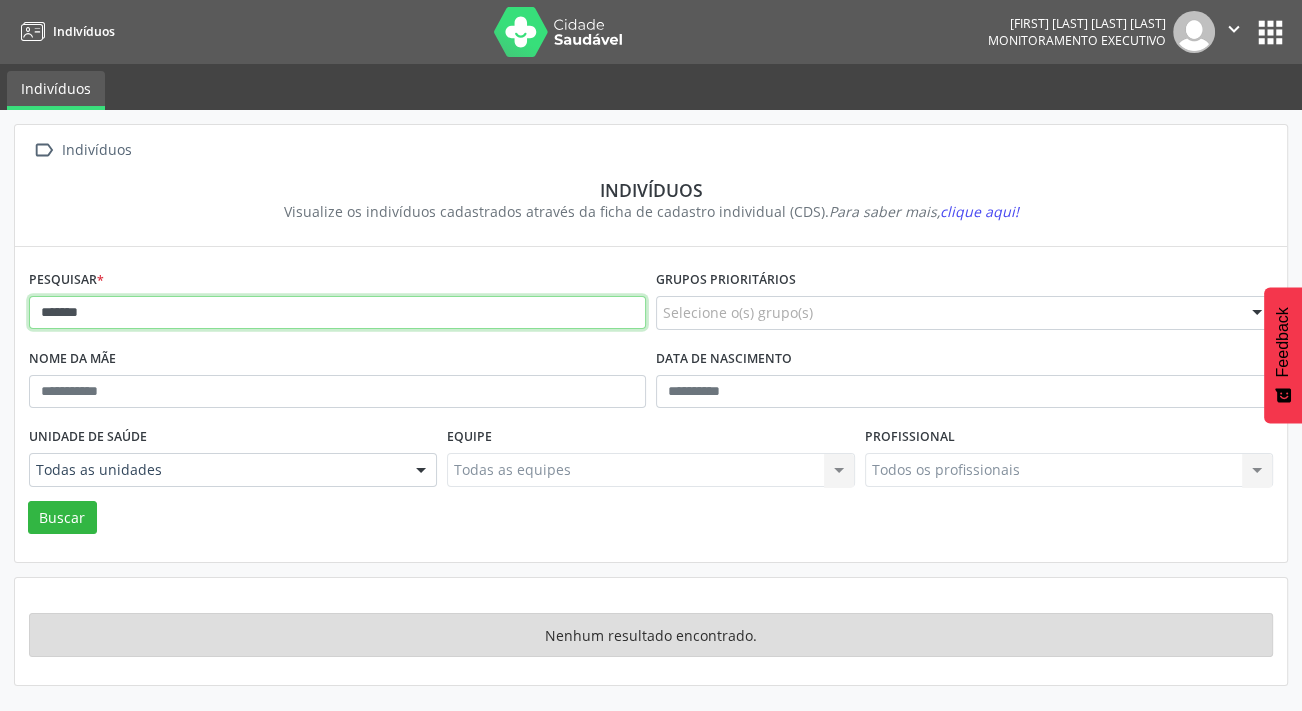 click on "Buscar" at bounding box center [62, 518] 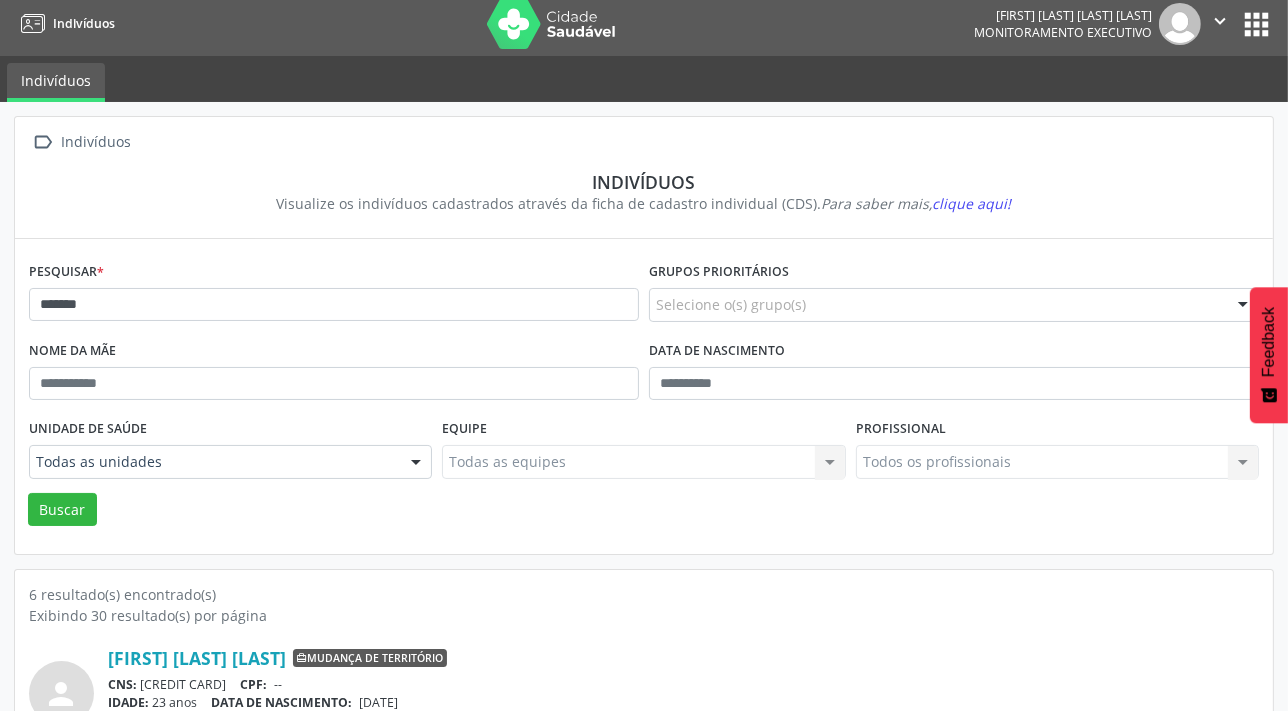 scroll, scrollTop: 0, scrollLeft: 0, axis: both 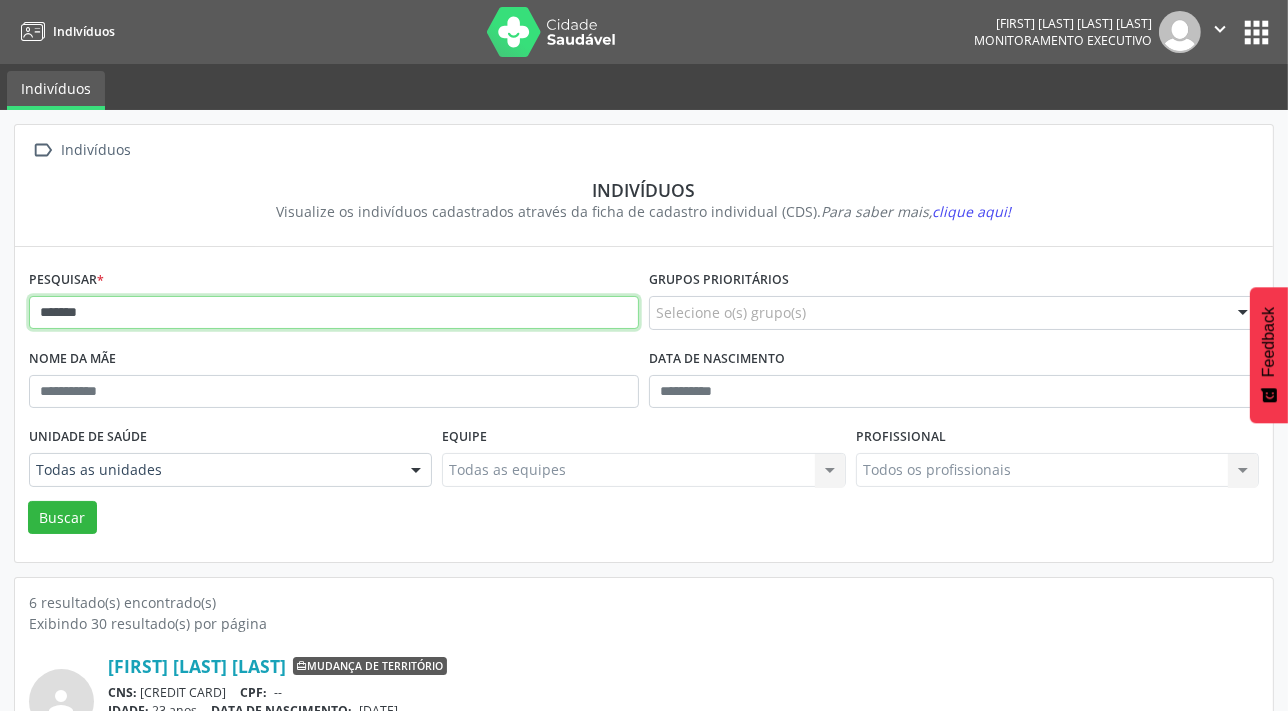 click on "******" at bounding box center [334, 313] 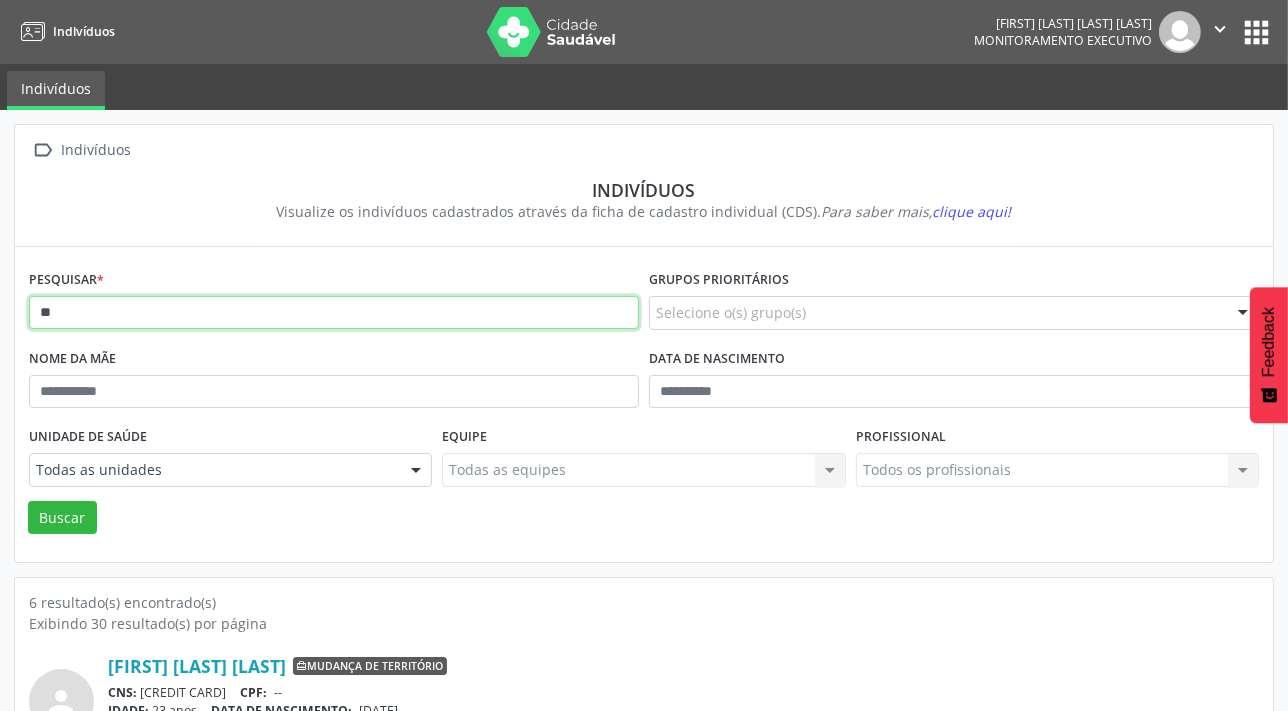 type on "*" 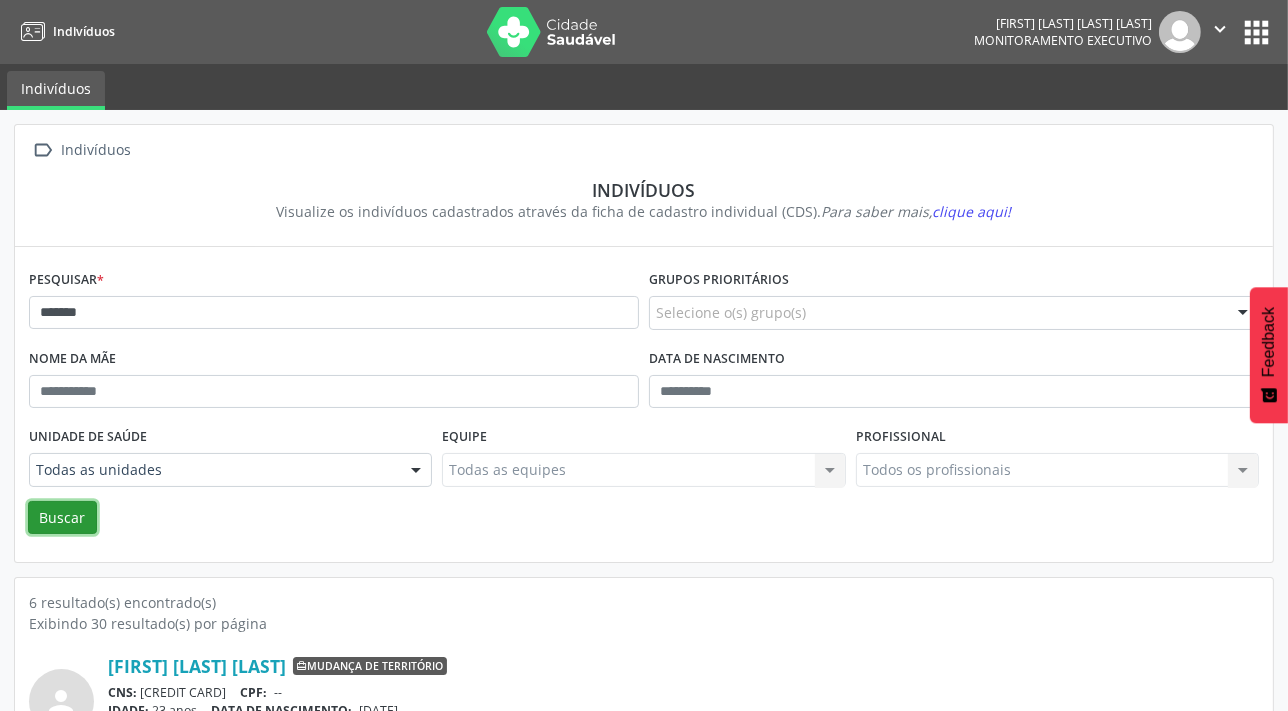 click on "Buscar" at bounding box center (62, 518) 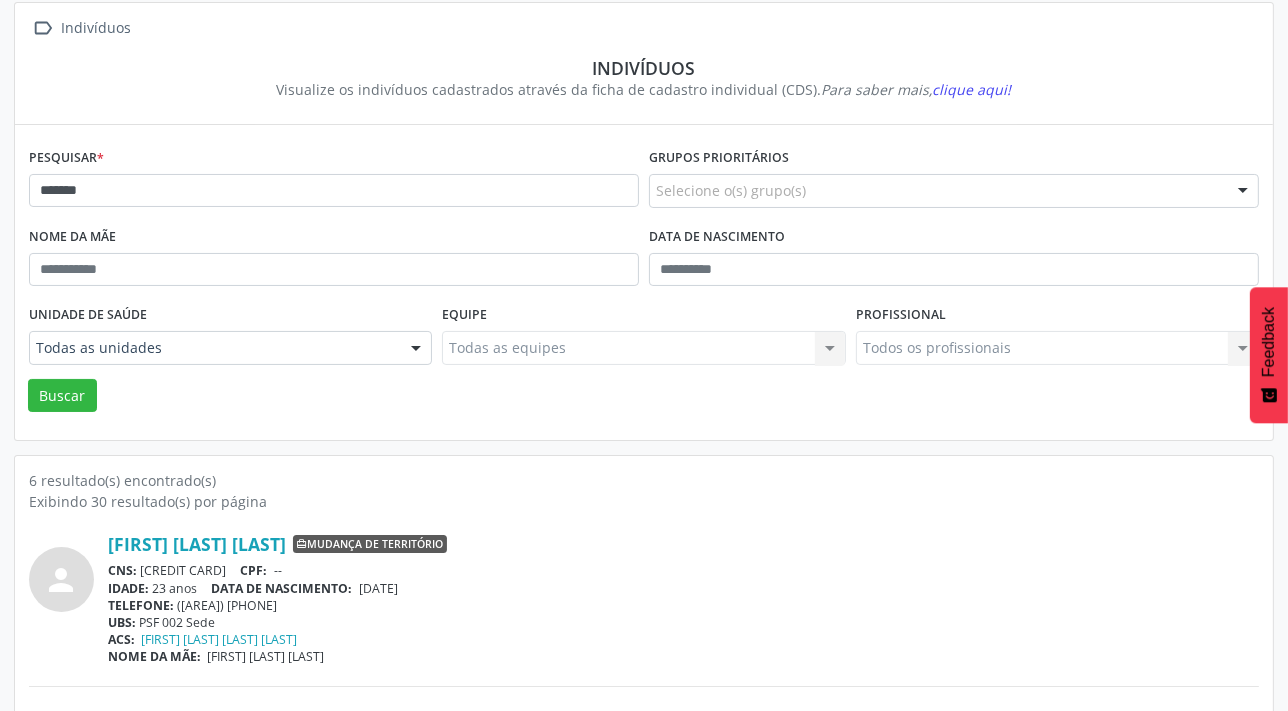 scroll, scrollTop: 0, scrollLeft: 0, axis: both 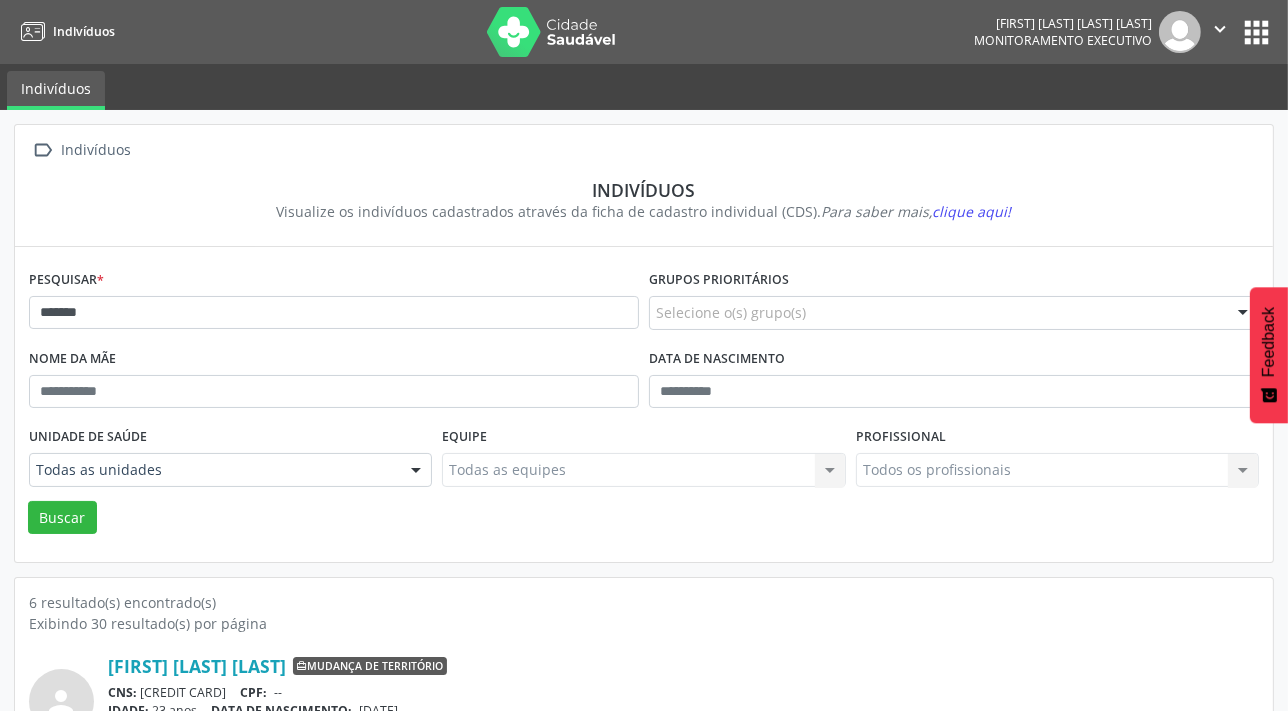 click on "Pesquisar
*
******" at bounding box center [334, 304] 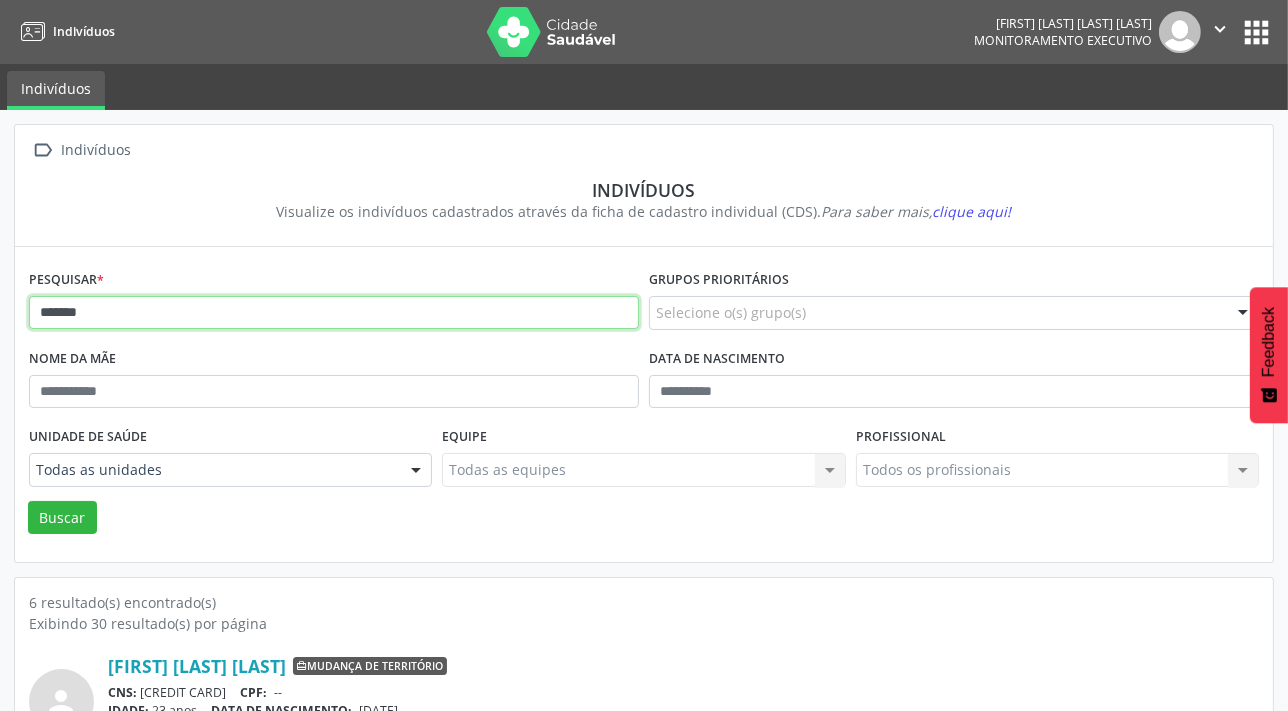 click on "******" at bounding box center (334, 313) 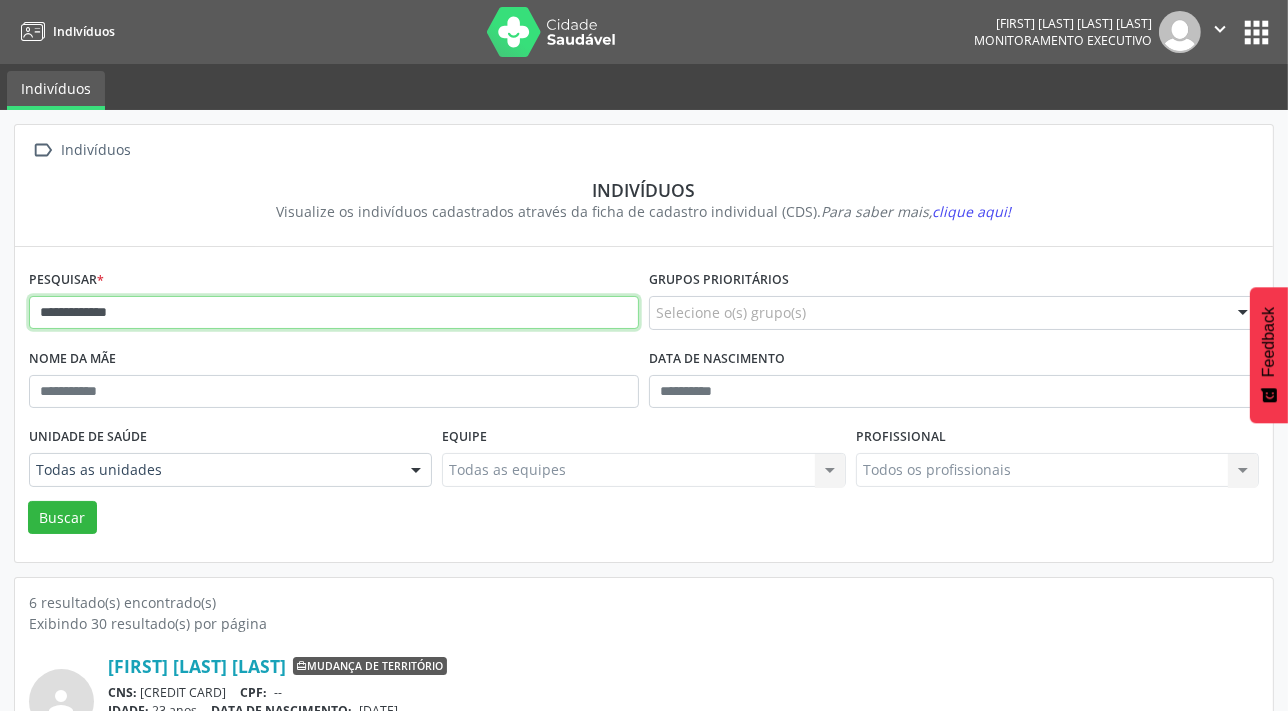 click on "Buscar" at bounding box center [62, 518] 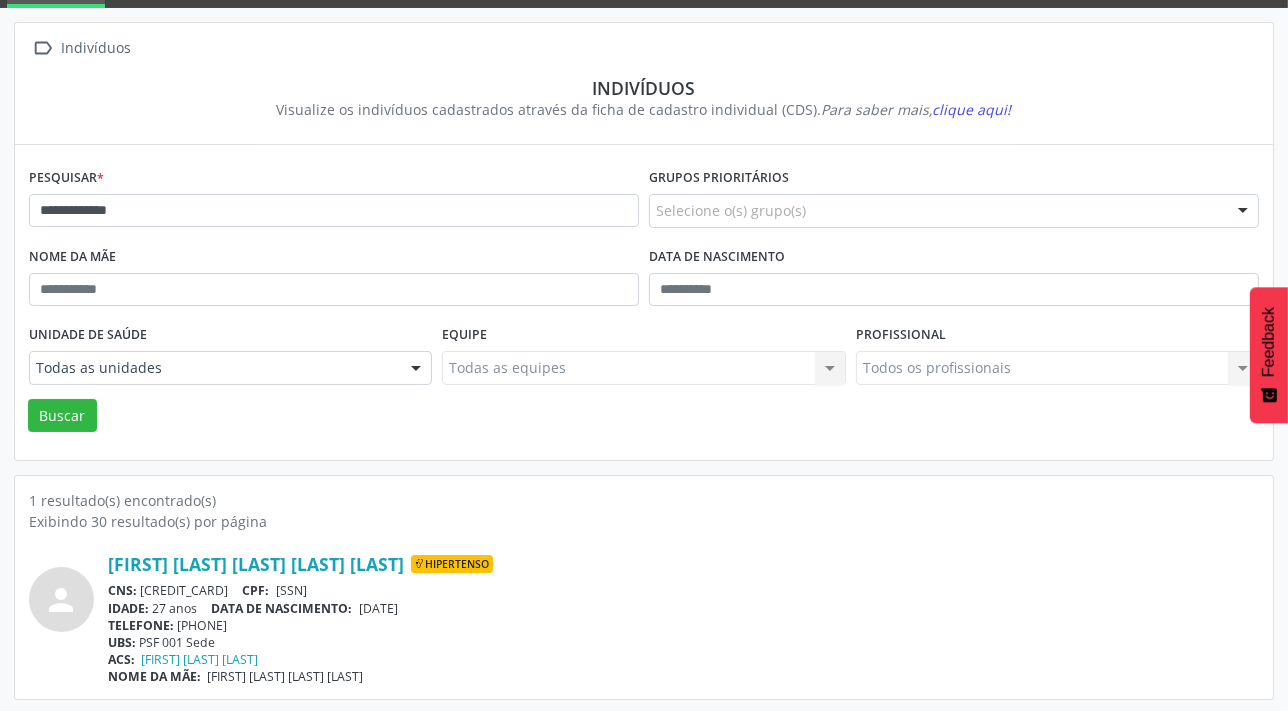 scroll, scrollTop: 103, scrollLeft: 0, axis: vertical 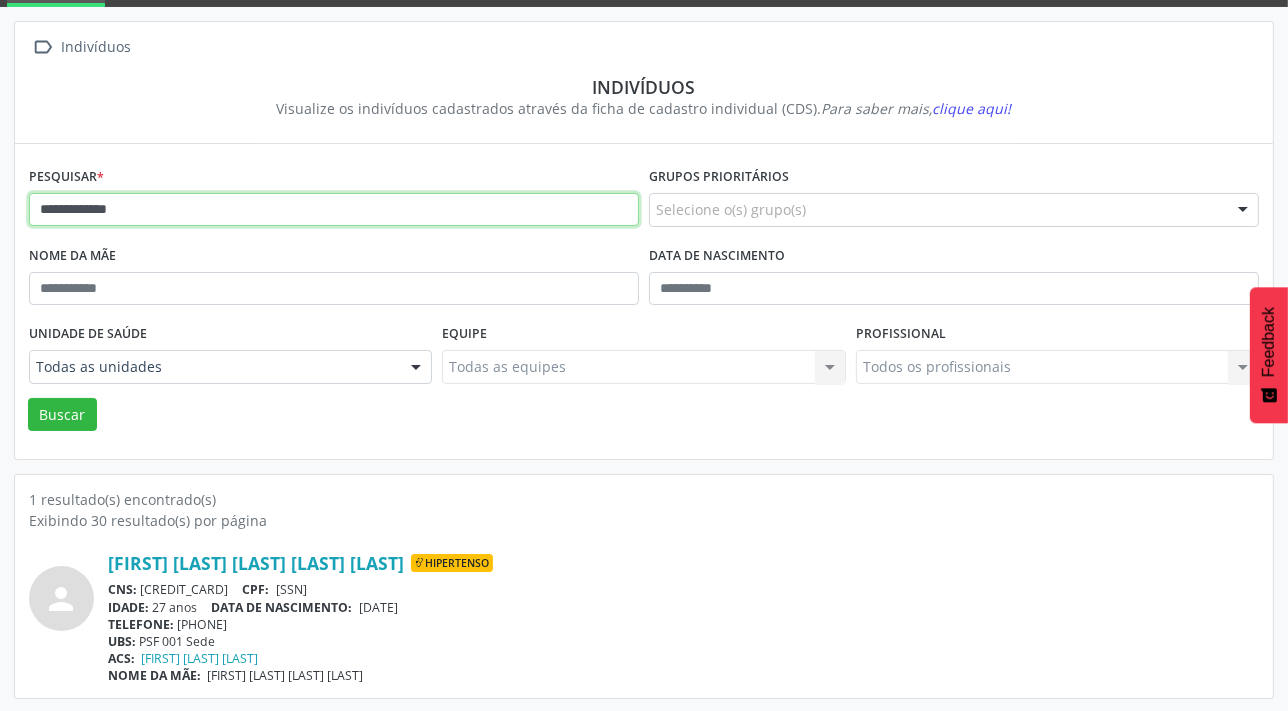 click on "**********" at bounding box center (334, 210) 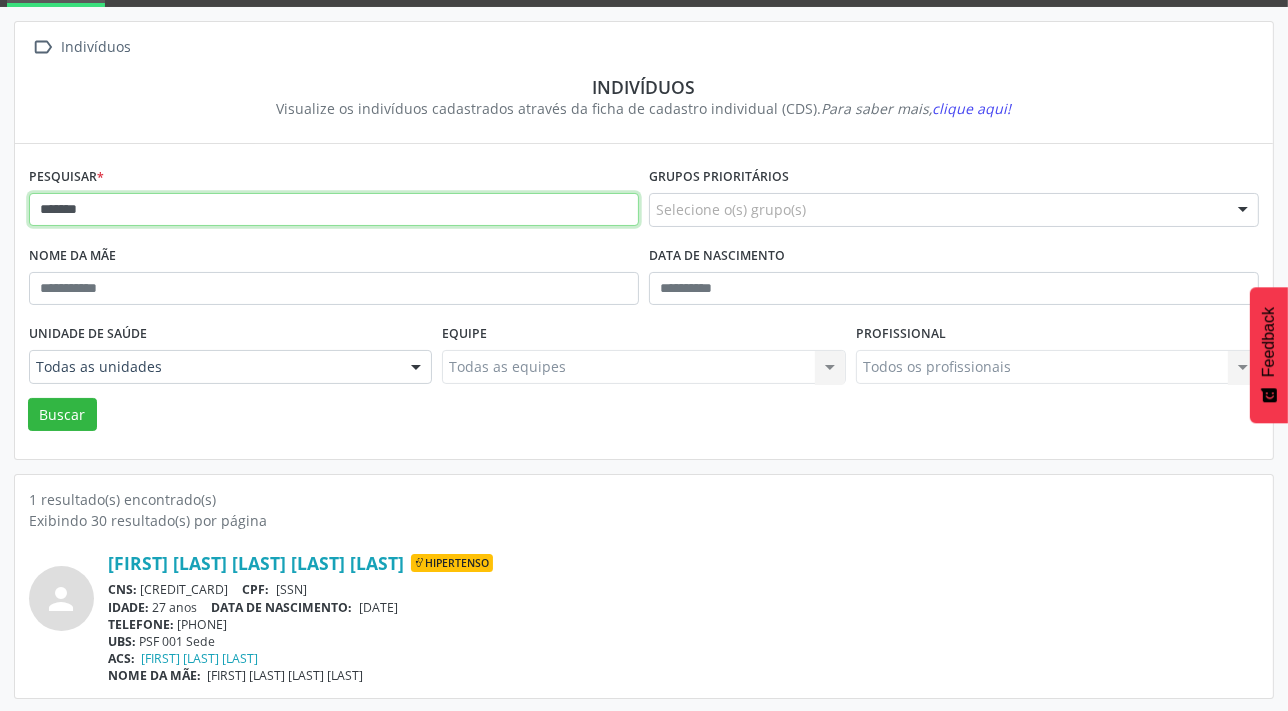 click on "Buscar" at bounding box center (62, 415) 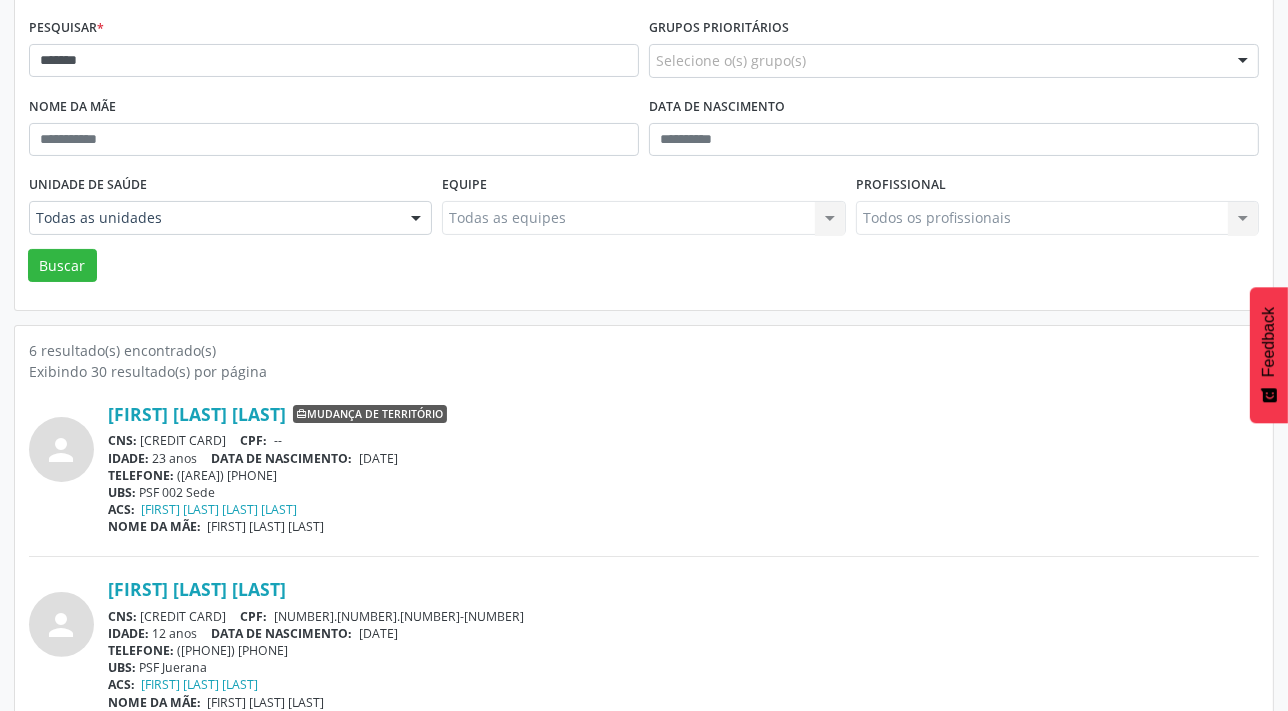 scroll, scrollTop: 0, scrollLeft: 0, axis: both 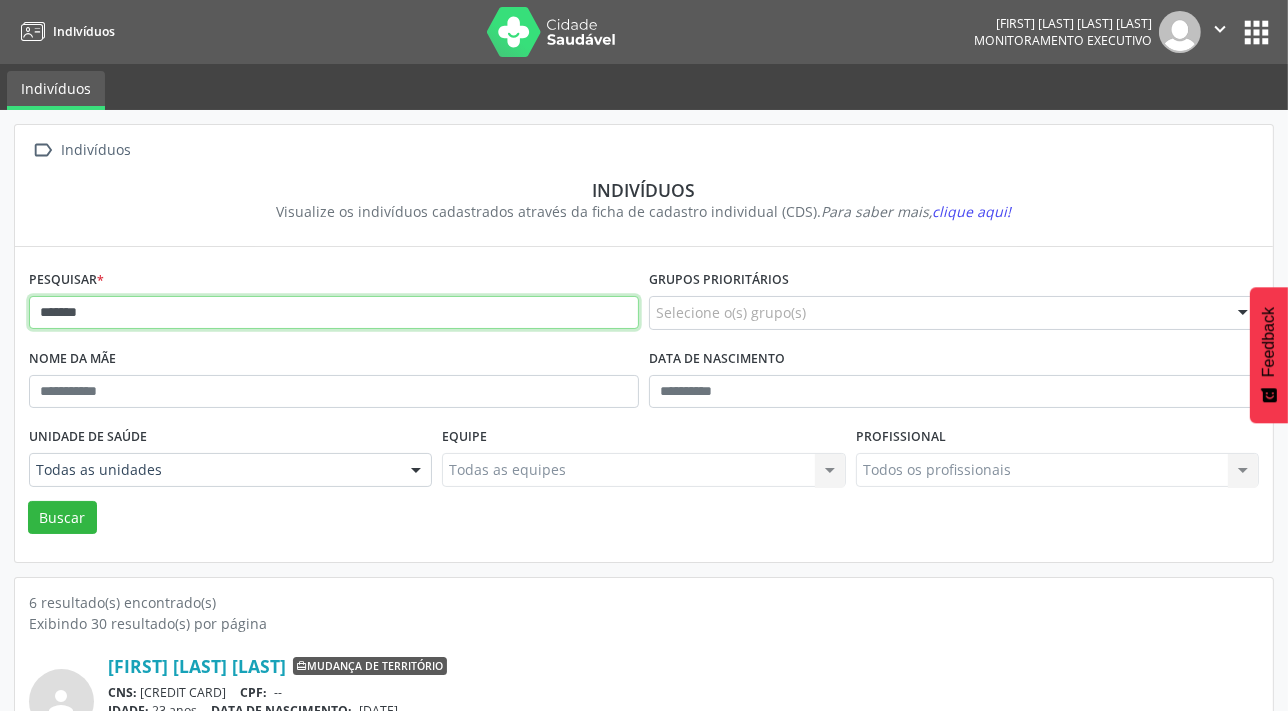 click on "******" at bounding box center [334, 313] 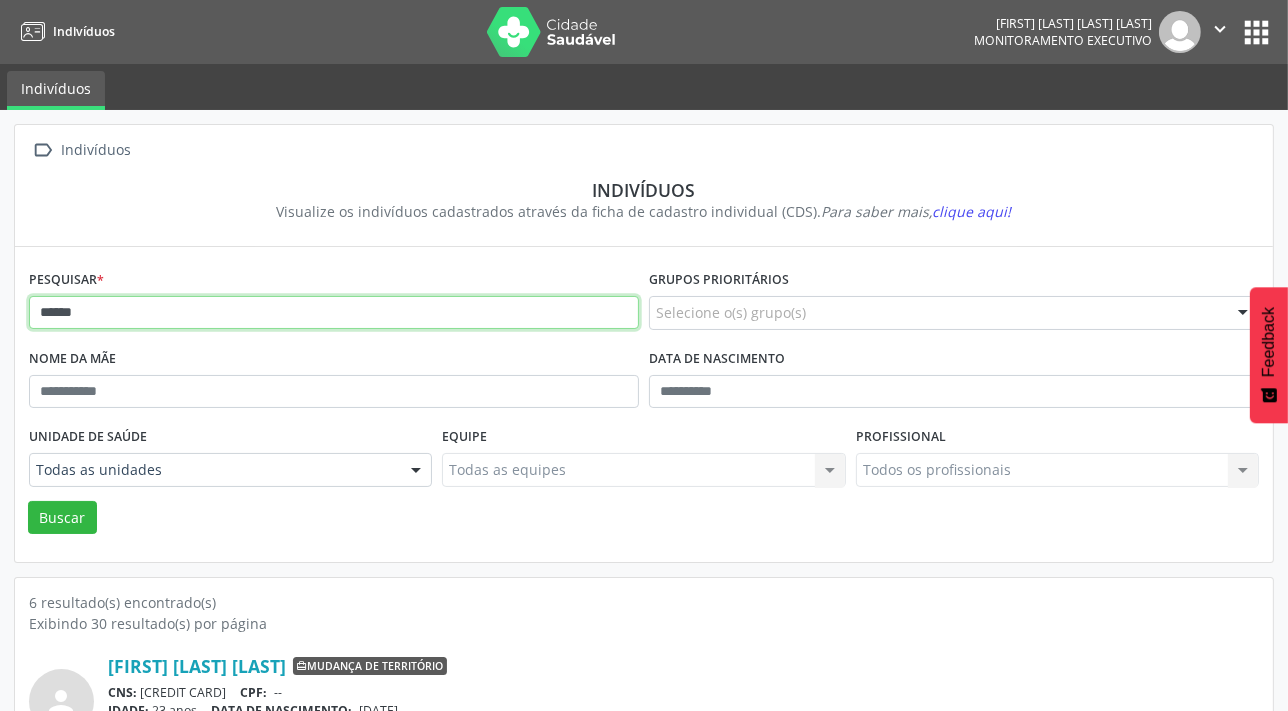 click on "Buscar" at bounding box center [62, 518] 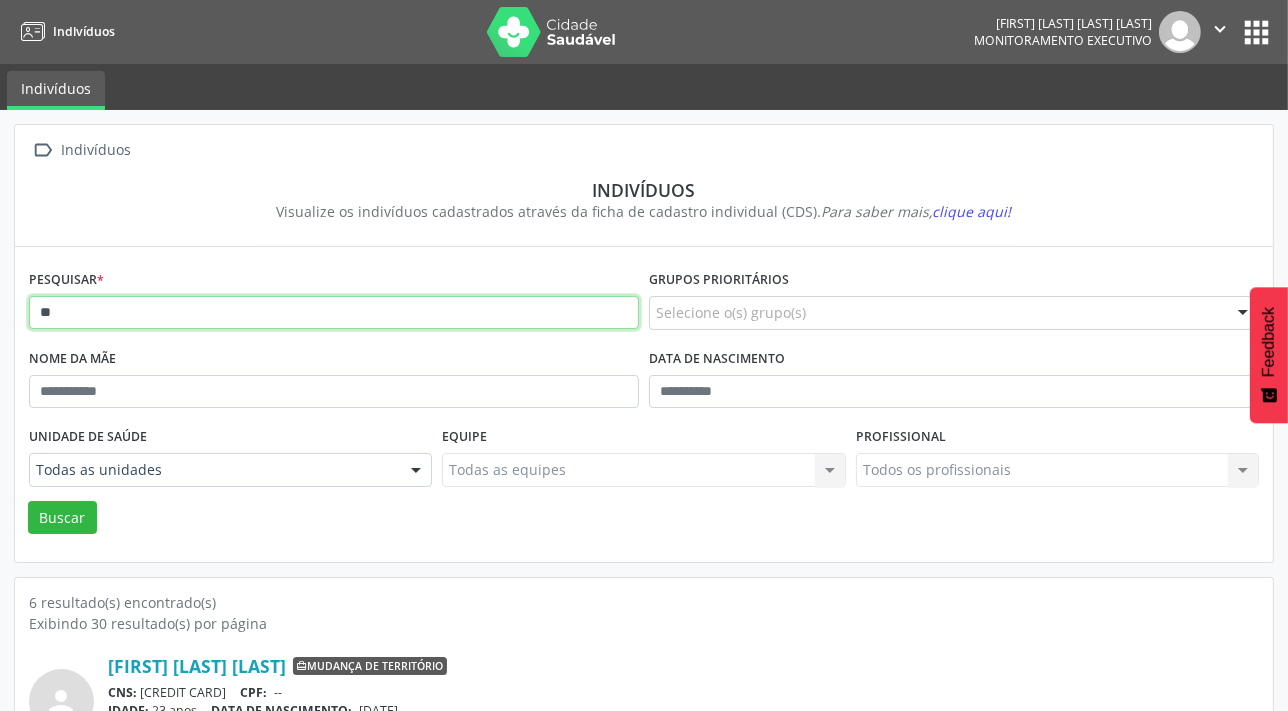 type on "*" 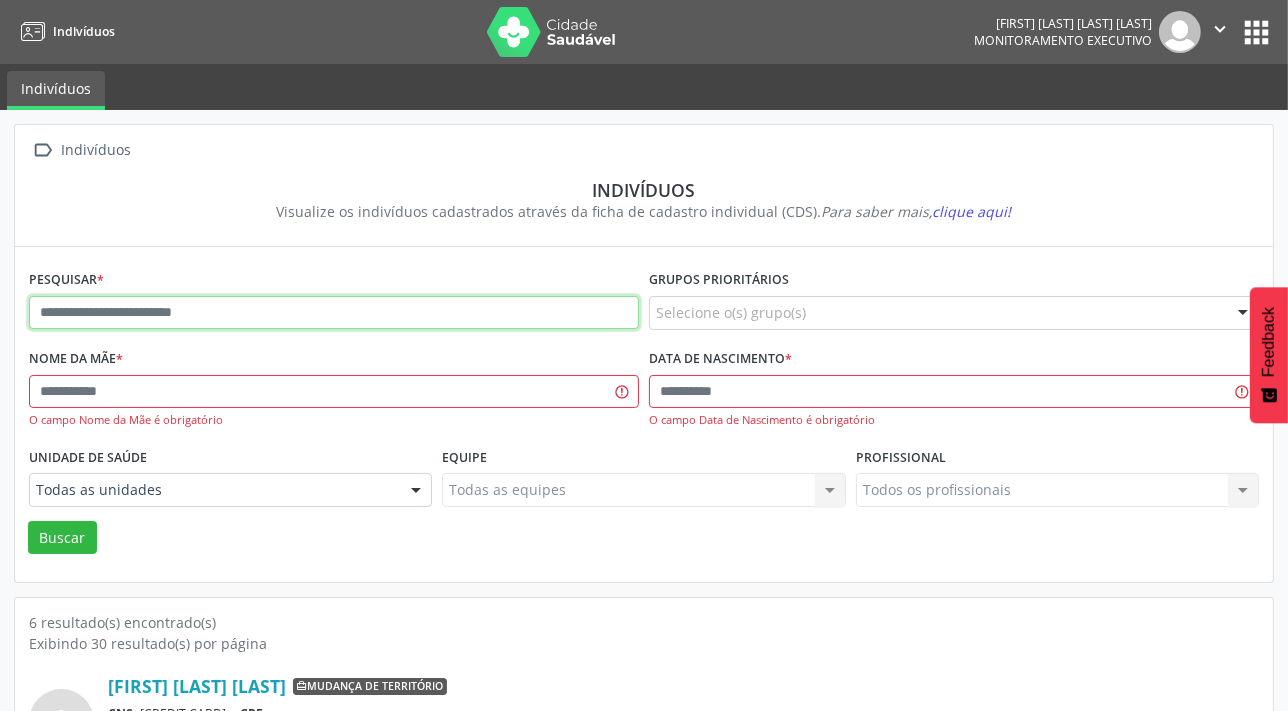 type on "*" 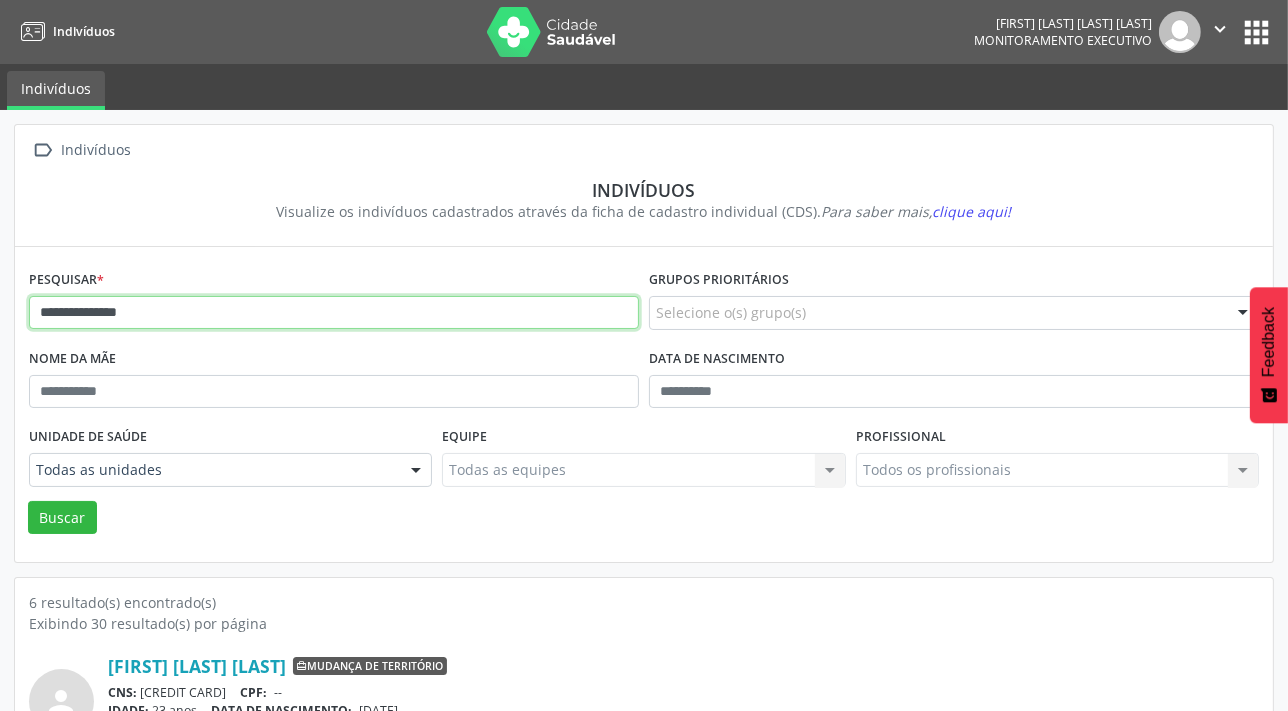 click on "Buscar" at bounding box center (62, 518) 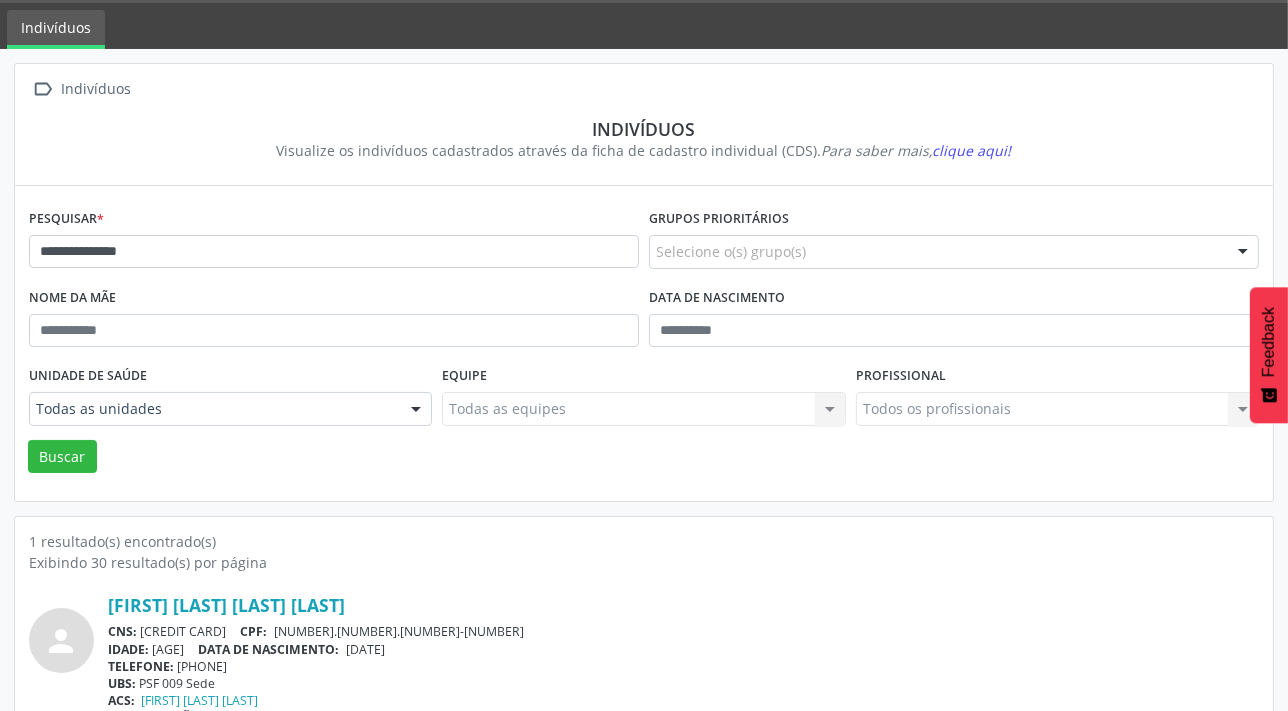 scroll, scrollTop: 90, scrollLeft: 0, axis: vertical 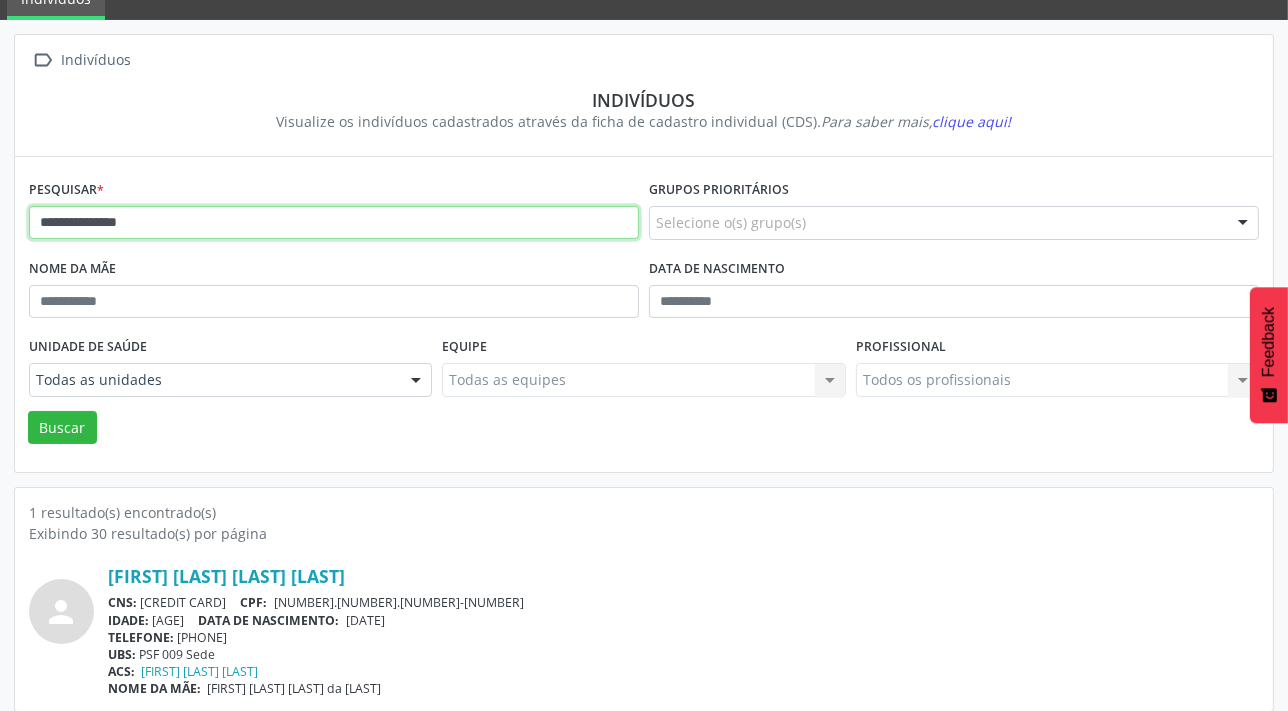 click on "**********" at bounding box center (334, 223) 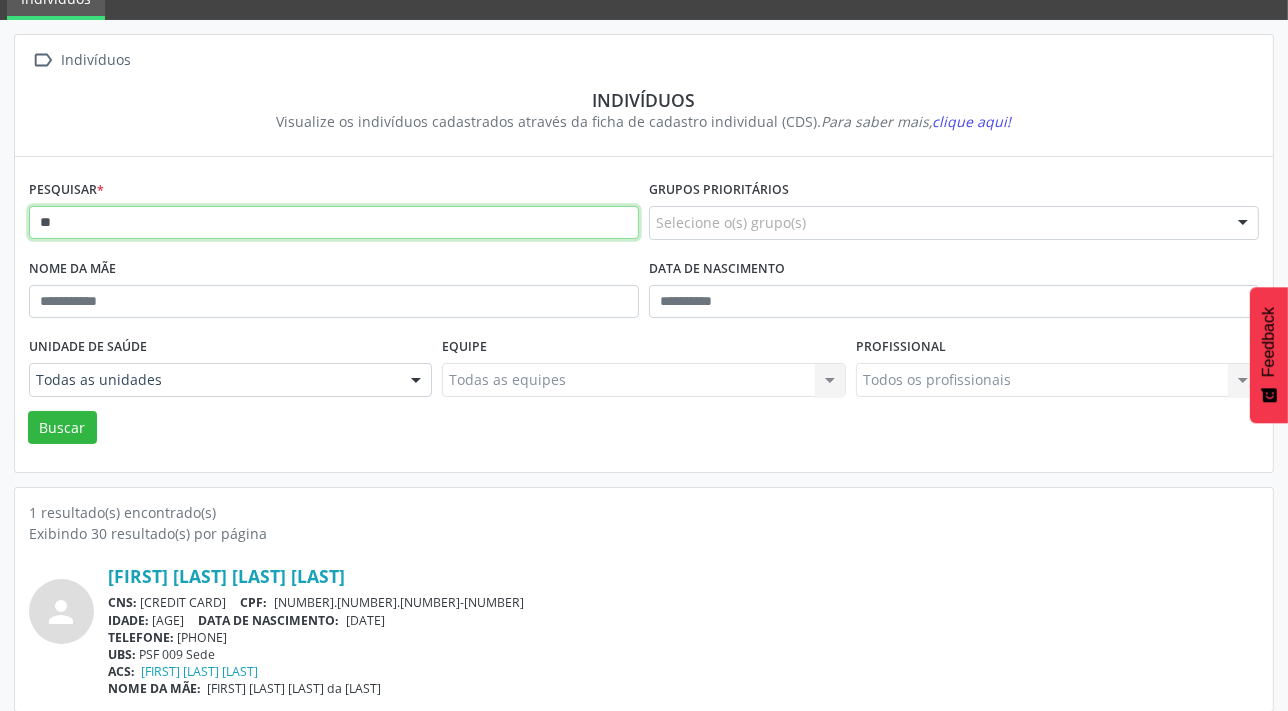 type on "*" 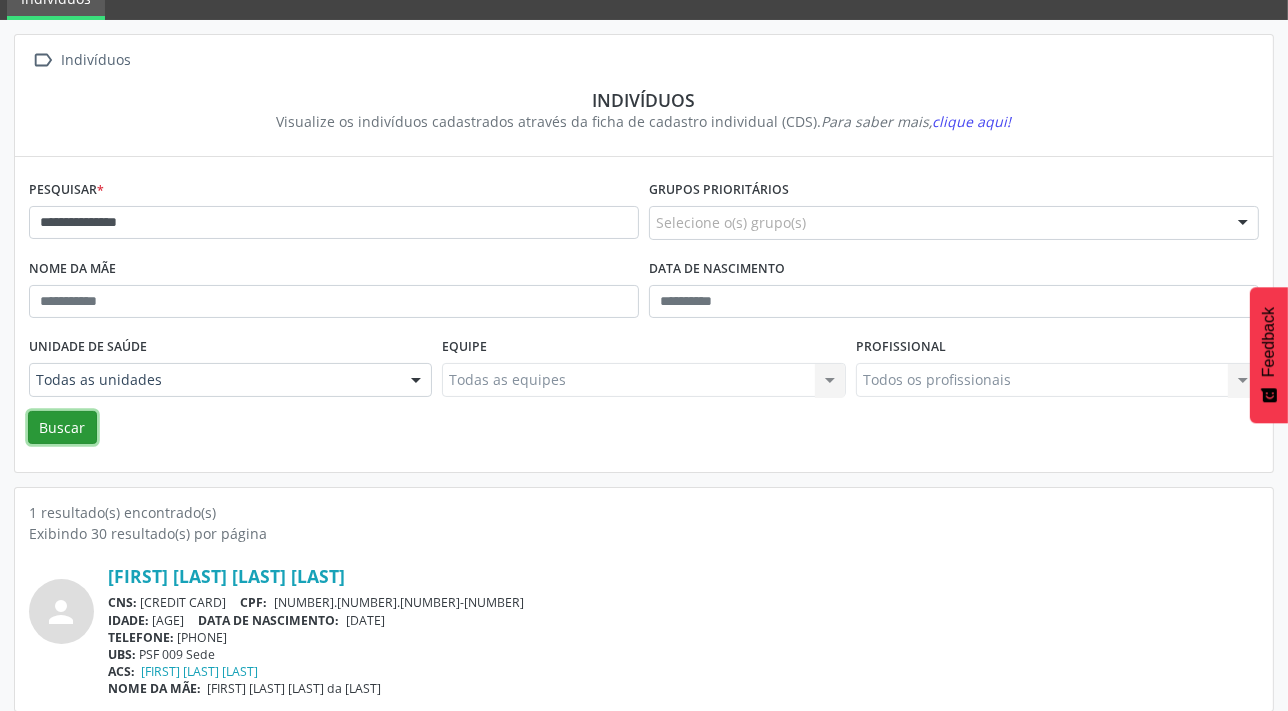 click on "Buscar" at bounding box center (62, 428) 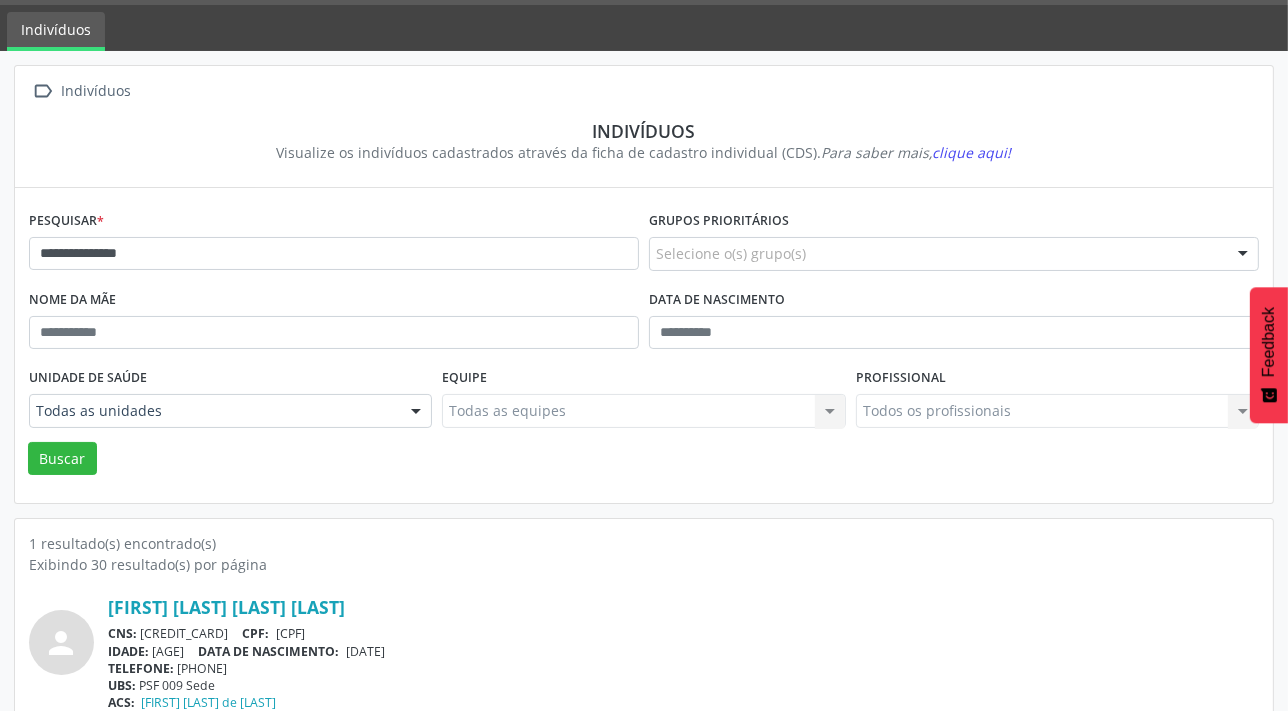 scroll, scrollTop: 90, scrollLeft: 0, axis: vertical 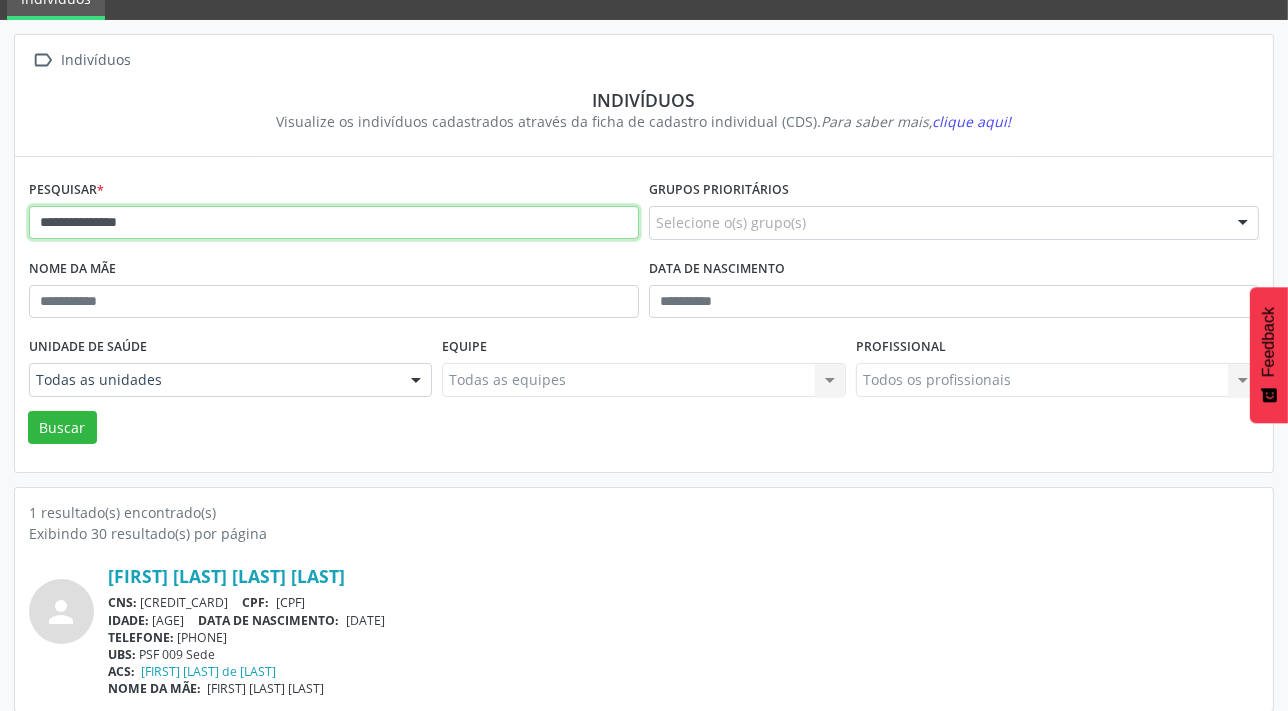 click on "**********" at bounding box center [334, 223] 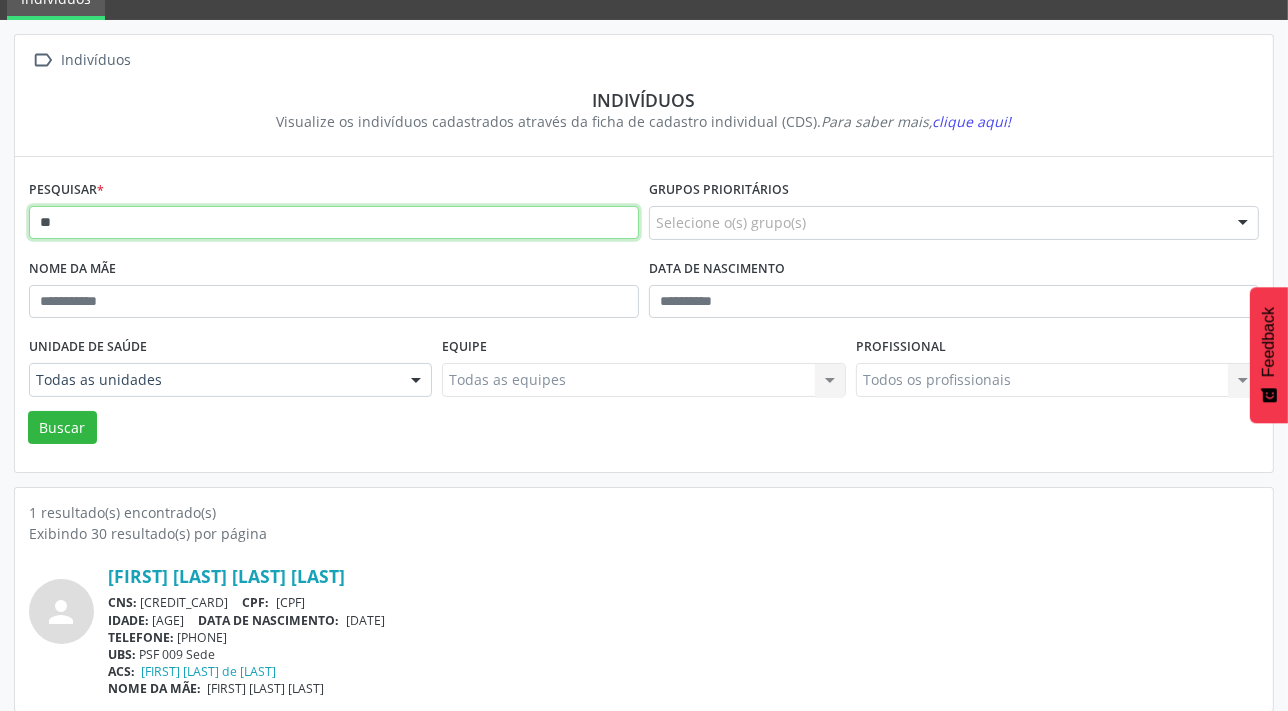 type on "*" 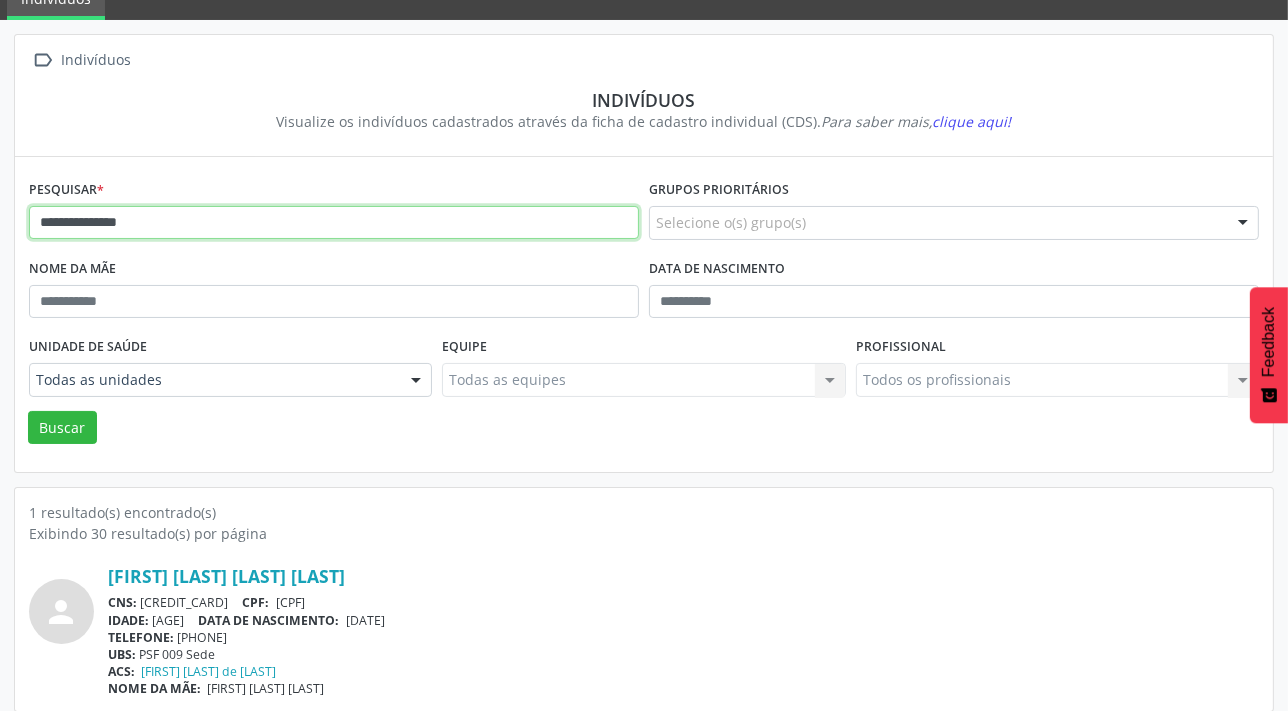 click on "Buscar" at bounding box center [62, 428] 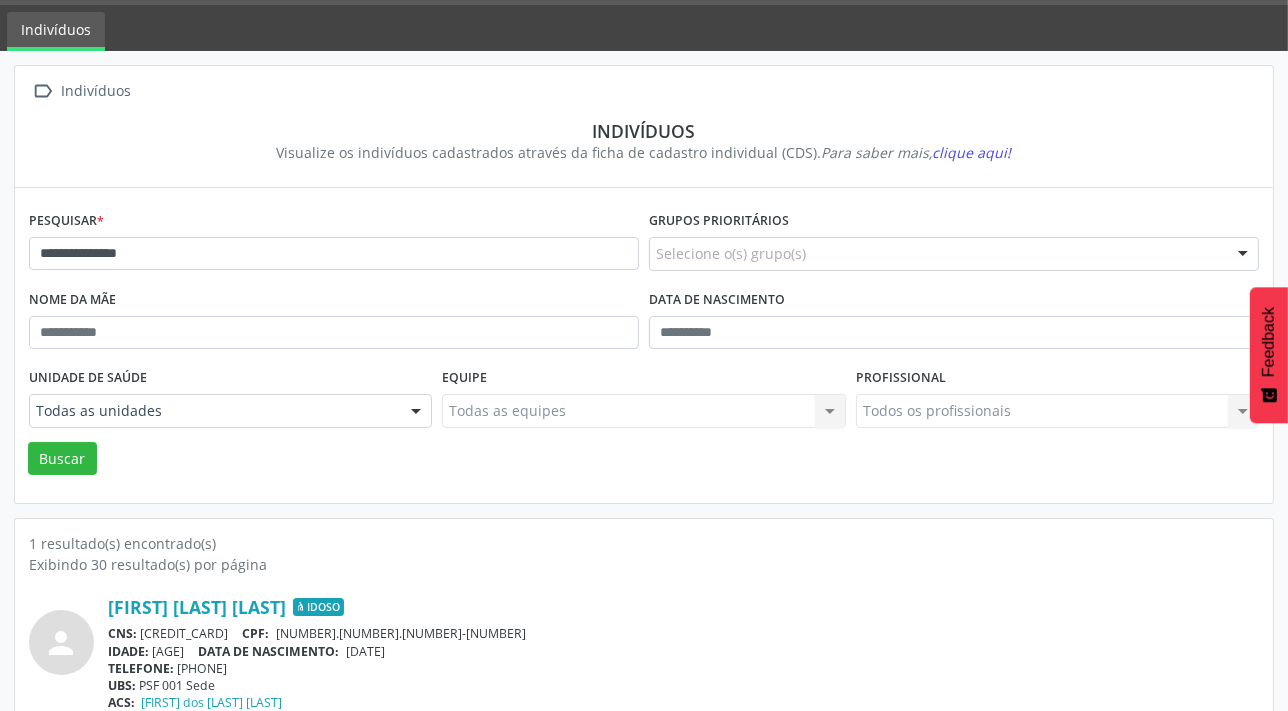 scroll, scrollTop: 103, scrollLeft: 0, axis: vertical 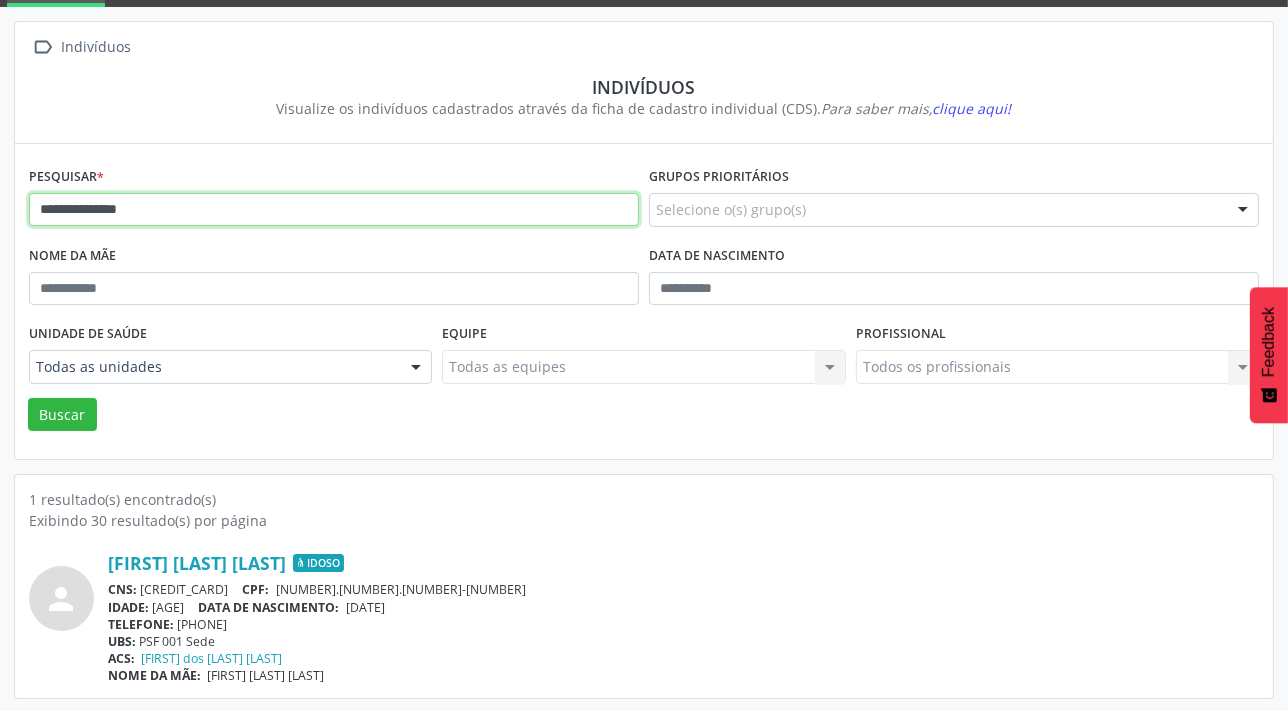 click on "**********" at bounding box center (334, 210) 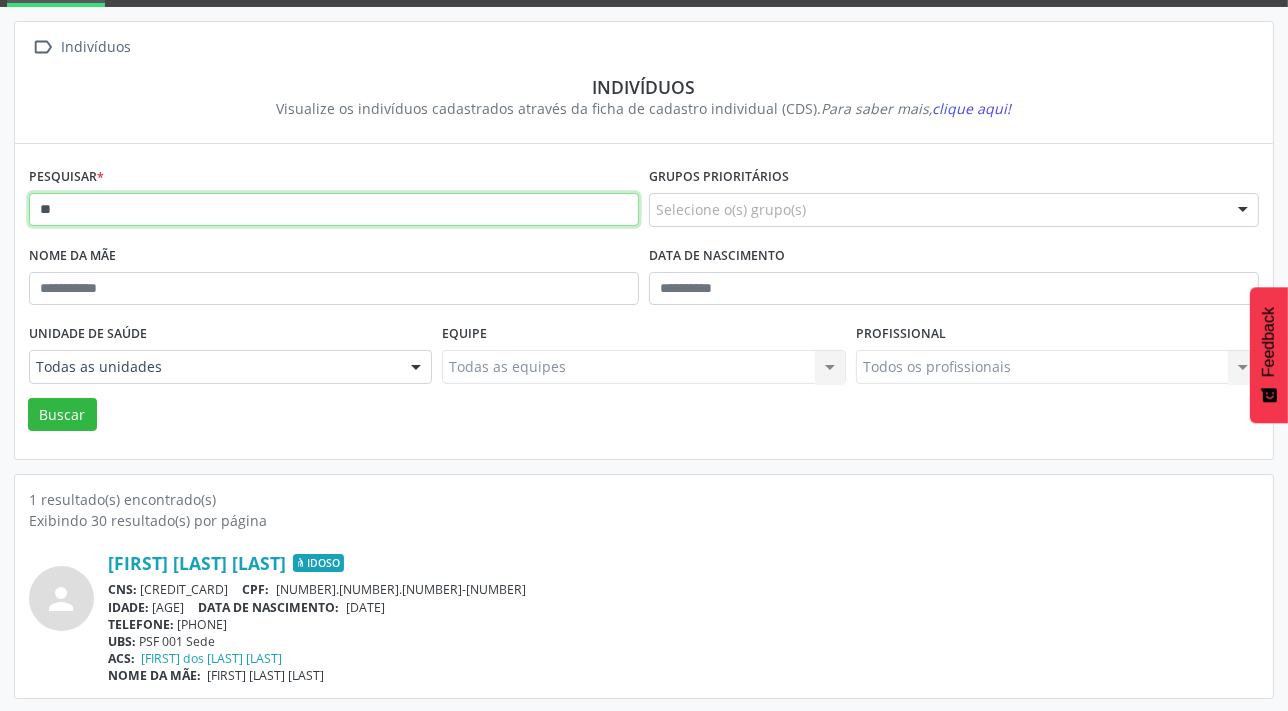 type on "*" 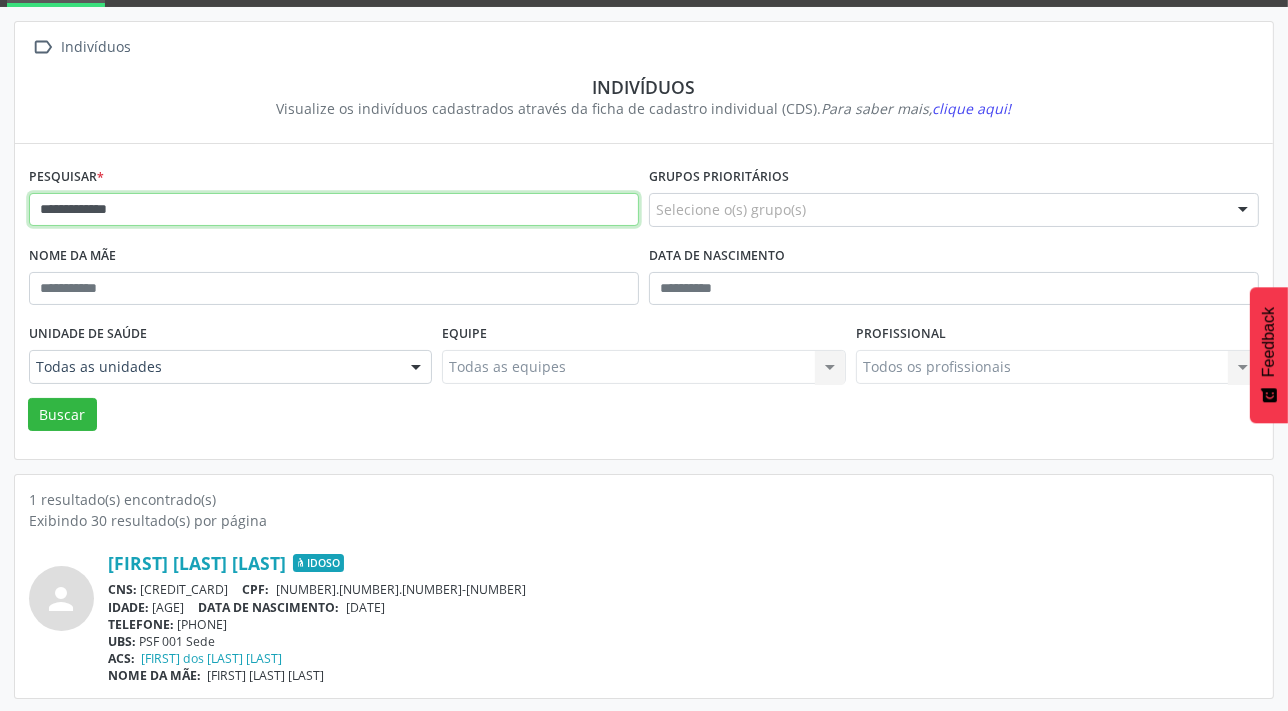click on "Buscar" at bounding box center [62, 415] 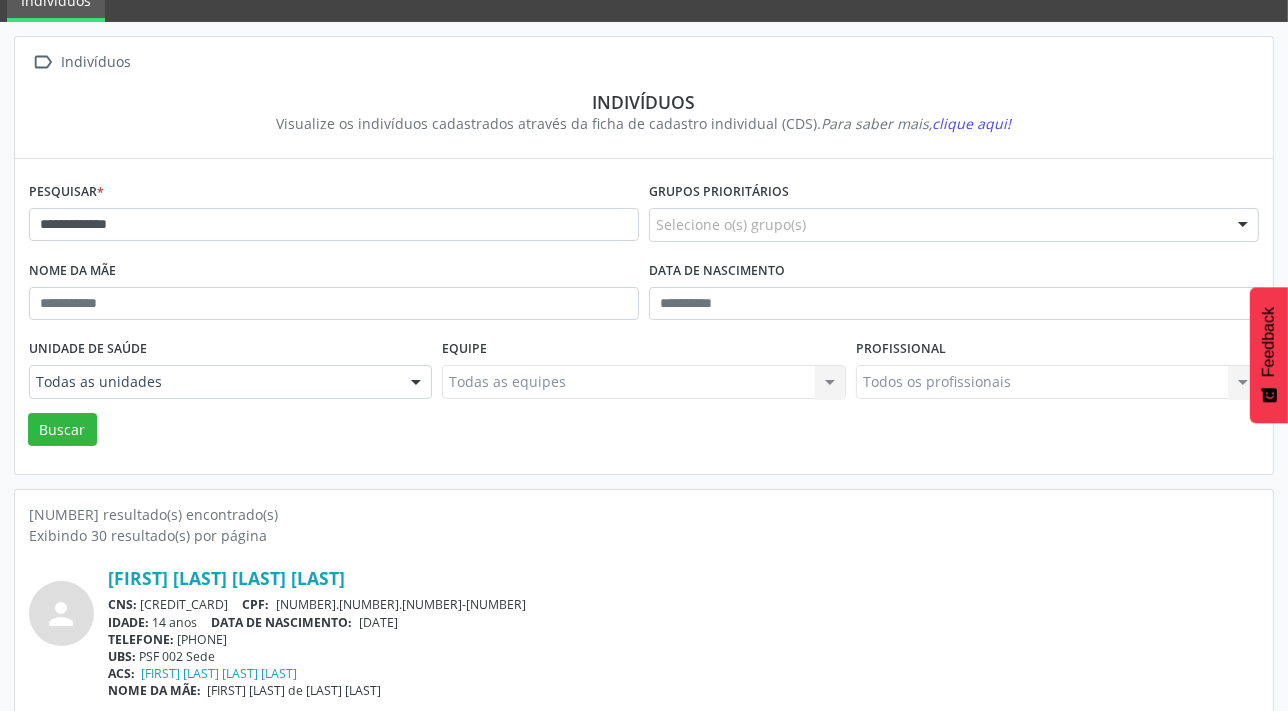 scroll, scrollTop: 0, scrollLeft: 0, axis: both 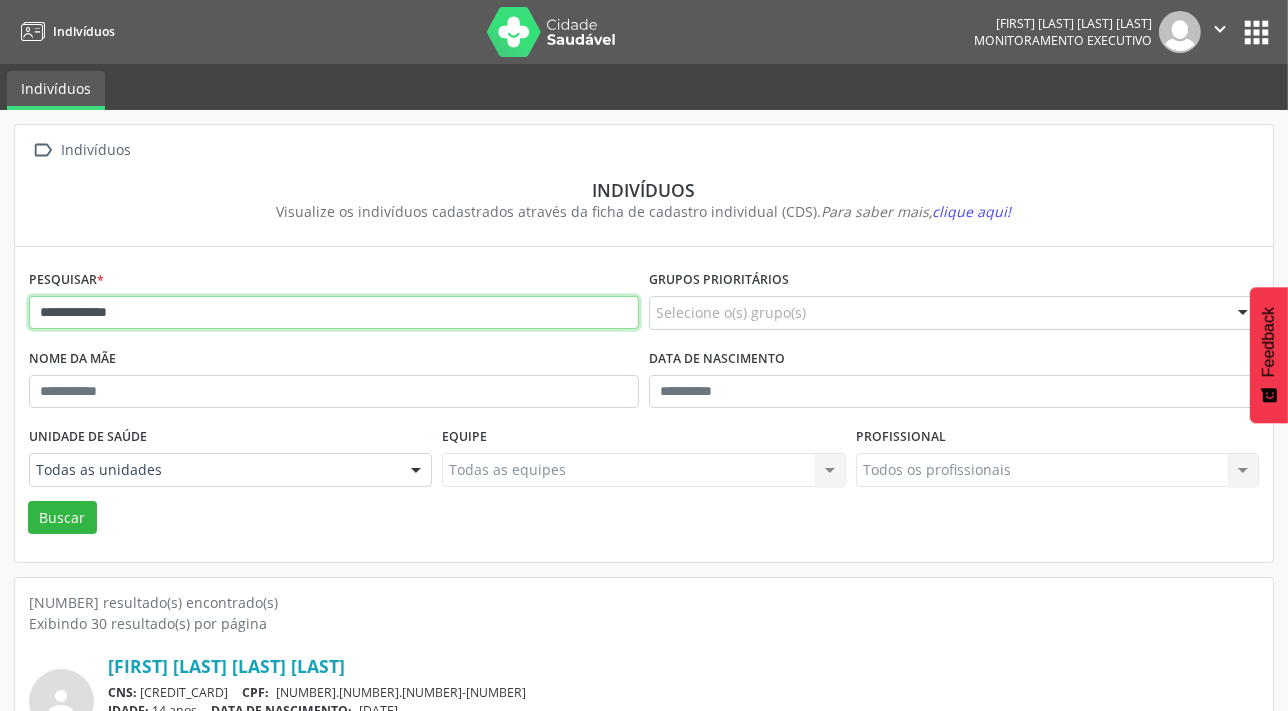 click on "**********" at bounding box center [334, 313] 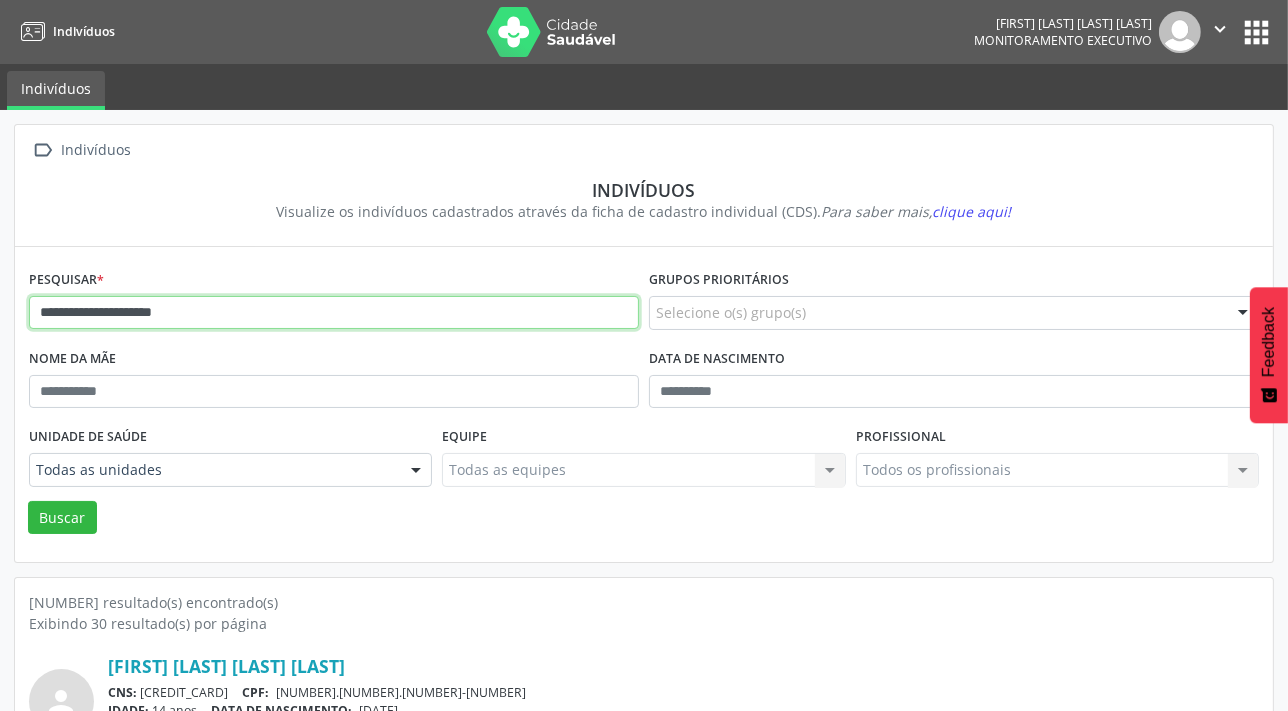 click on "Buscar" at bounding box center [62, 518] 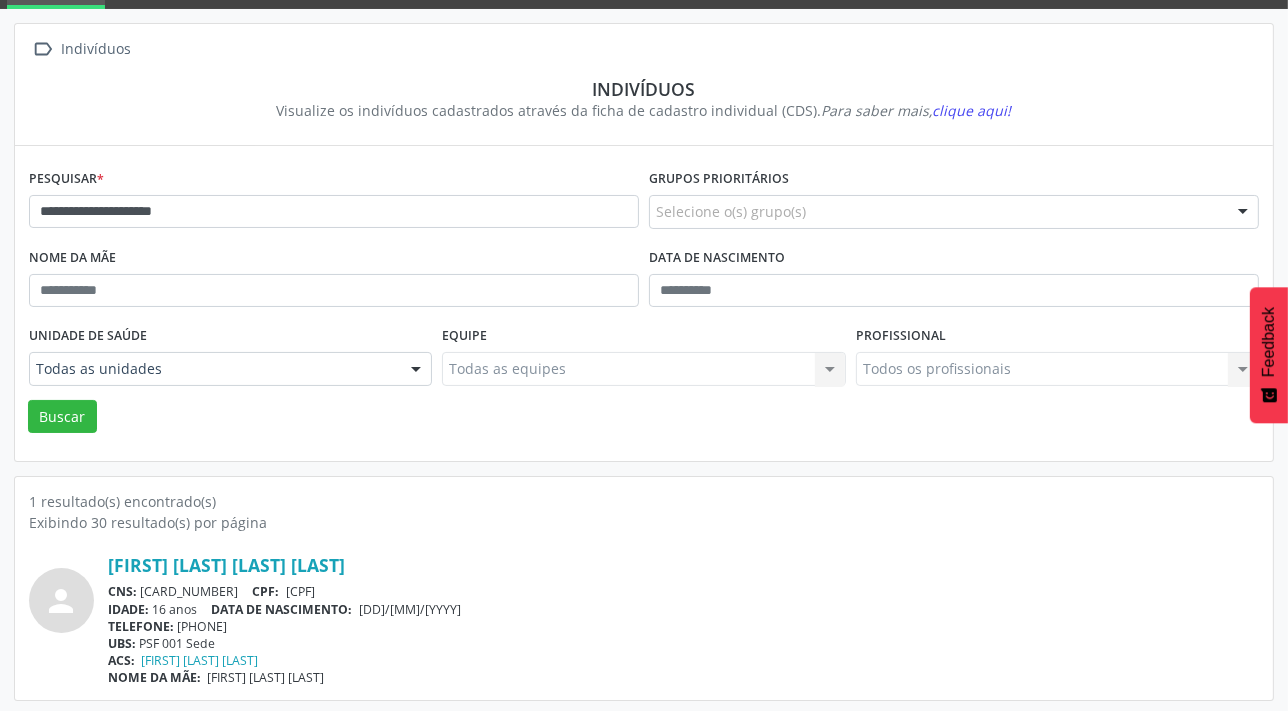 scroll, scrollTop: 103, scrollLeft: 0, axis: vertical 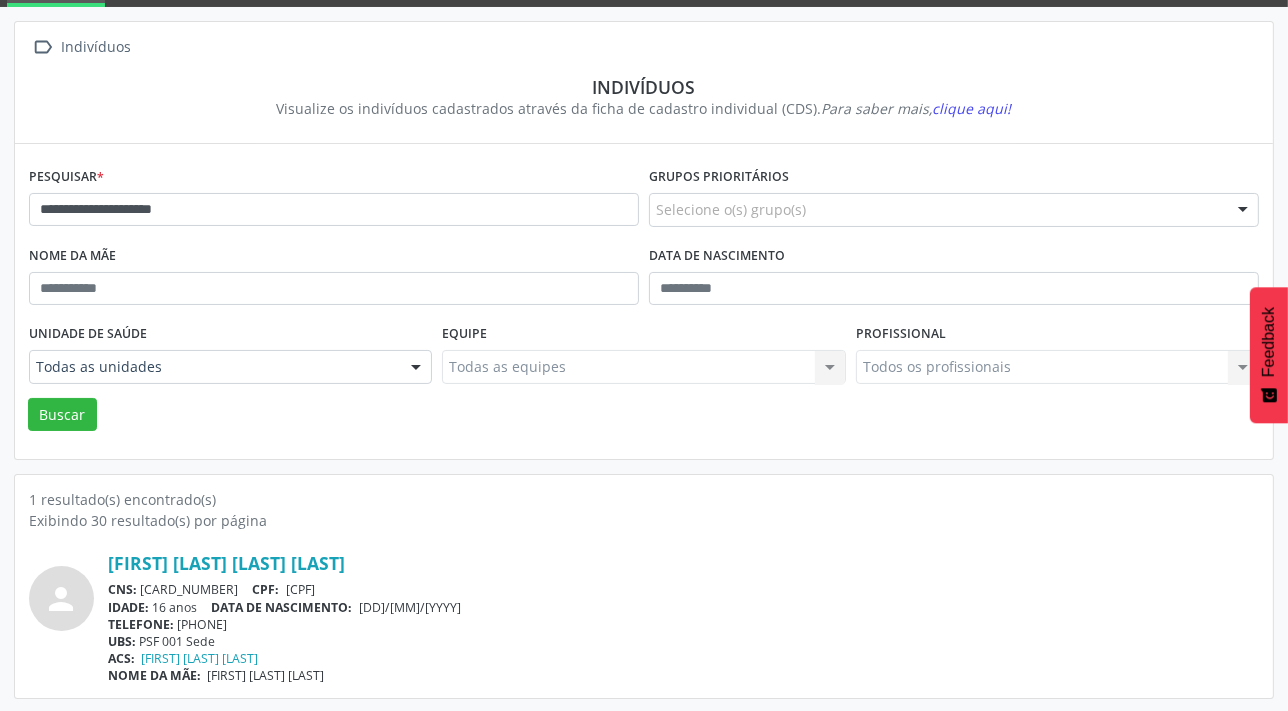 drag, startPoint x: 140, startPoint y: 585, endPoint x: 256, endPoint y: 587, distance: 116.01724 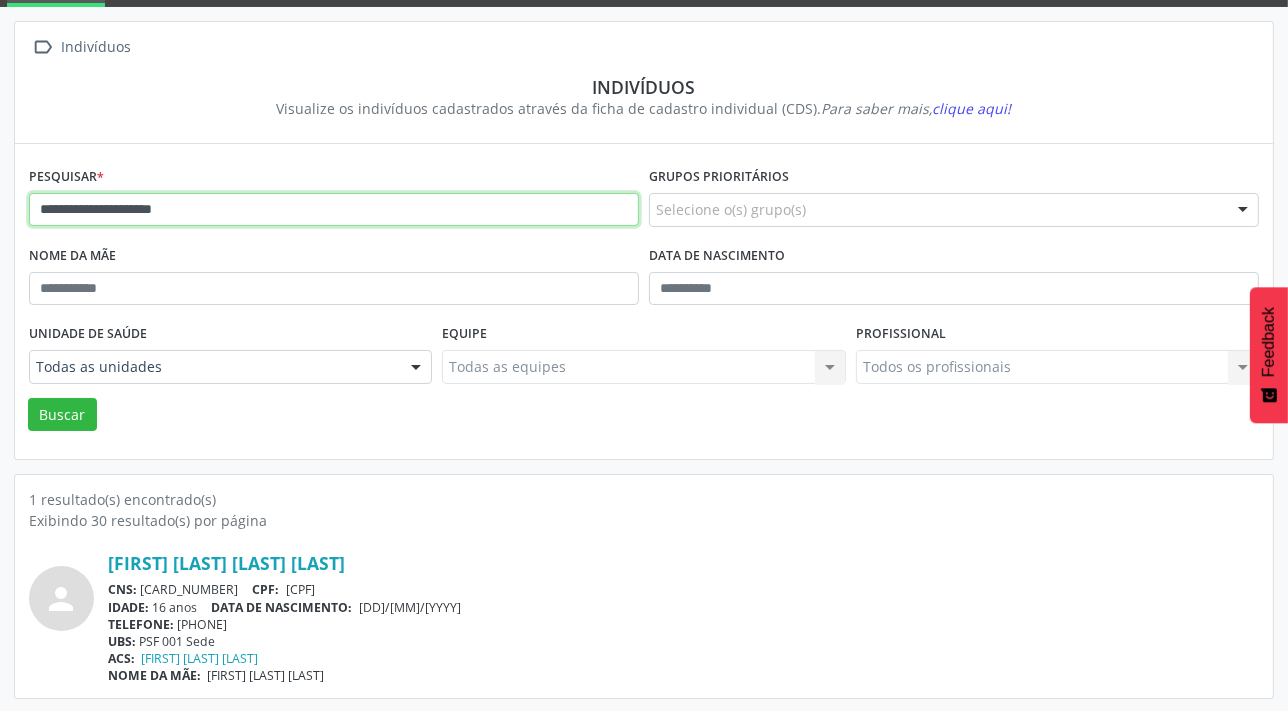 click on "**********" at bounding box center (334, 210) 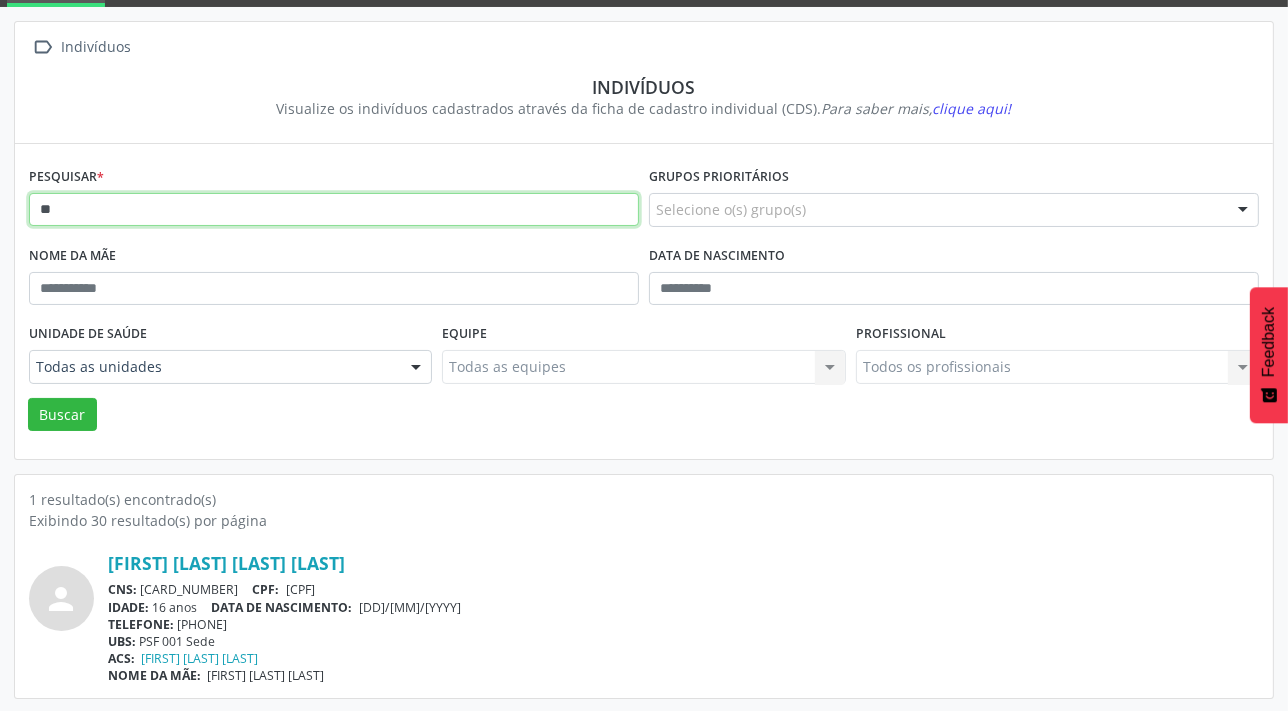 type on "*" 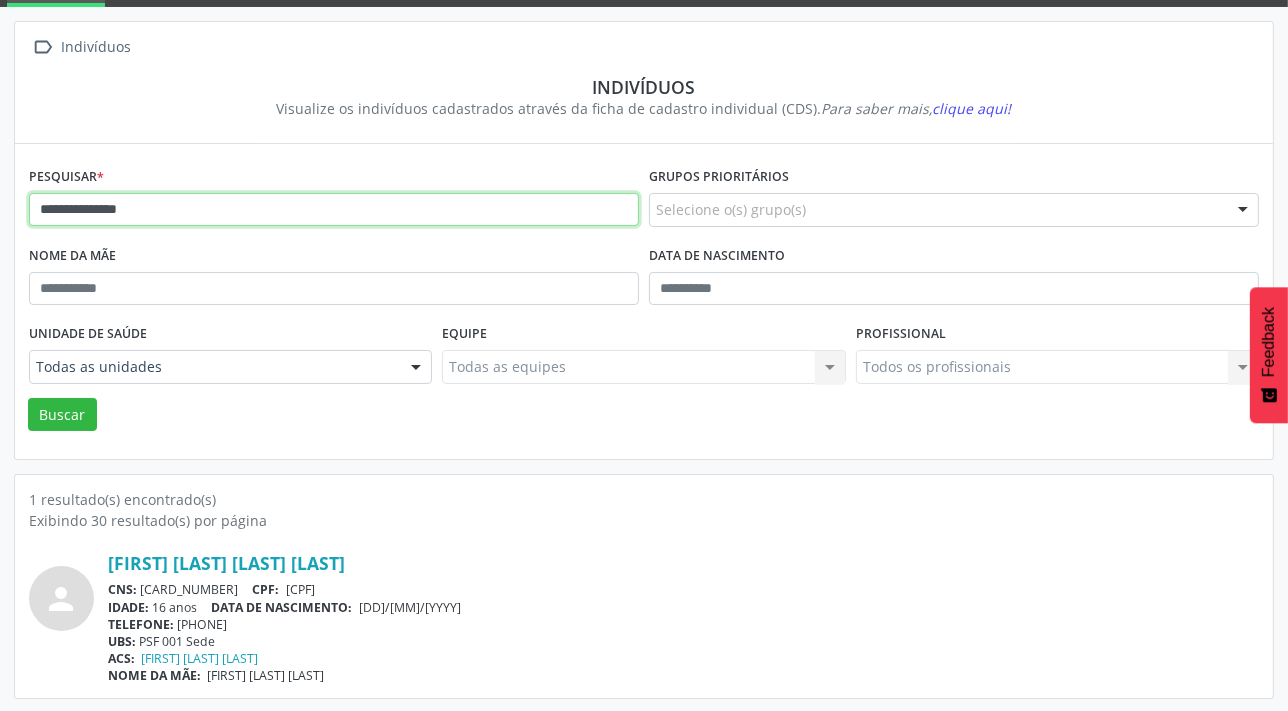 click on "Buscar" at bounding box center (62, 415) 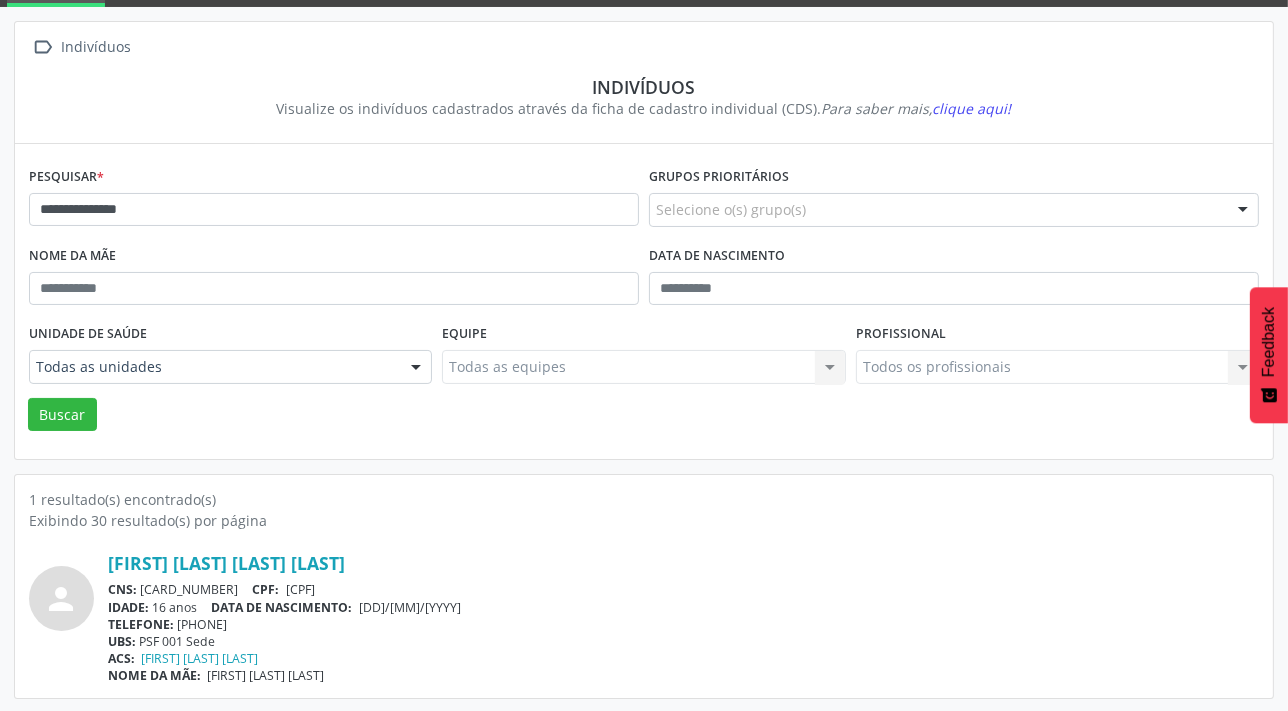 scroll, scrollTop: 0, scrollLeft: 0, axis: both 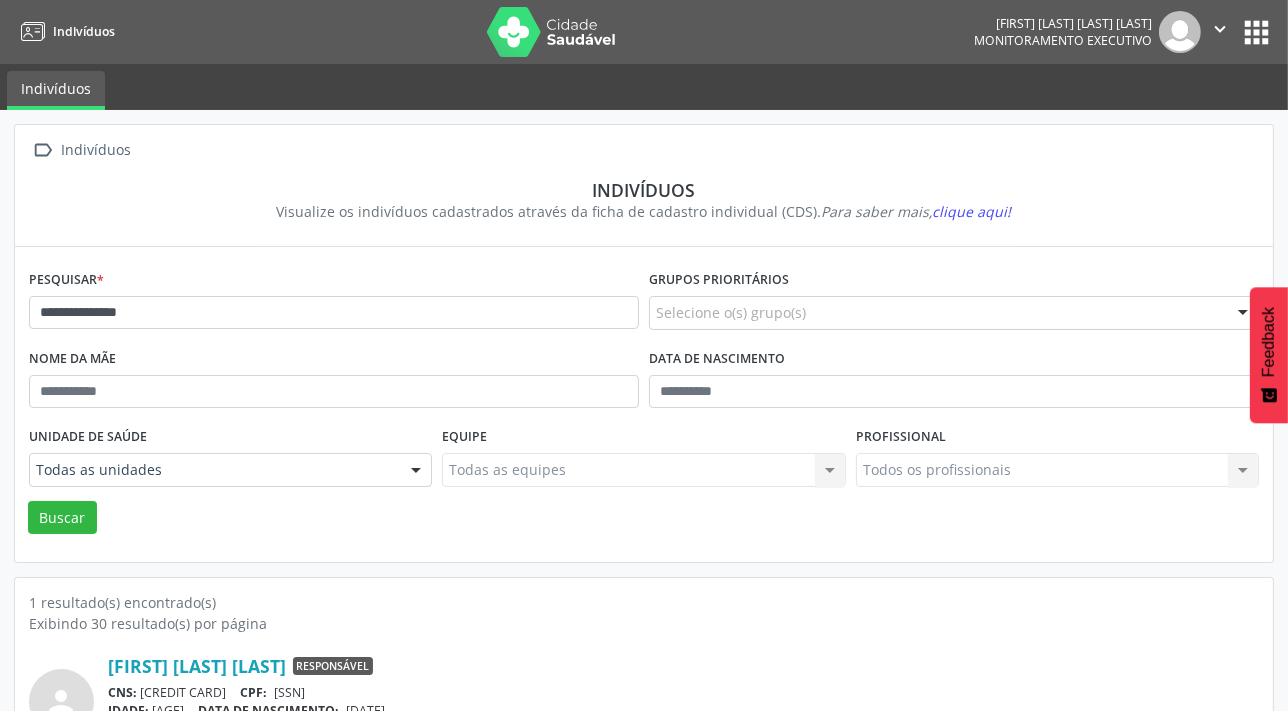 drag, startPoint x: 145, startPoint y: 688, endPoint x: 255, endPoint y: 690, distance: 110.01818 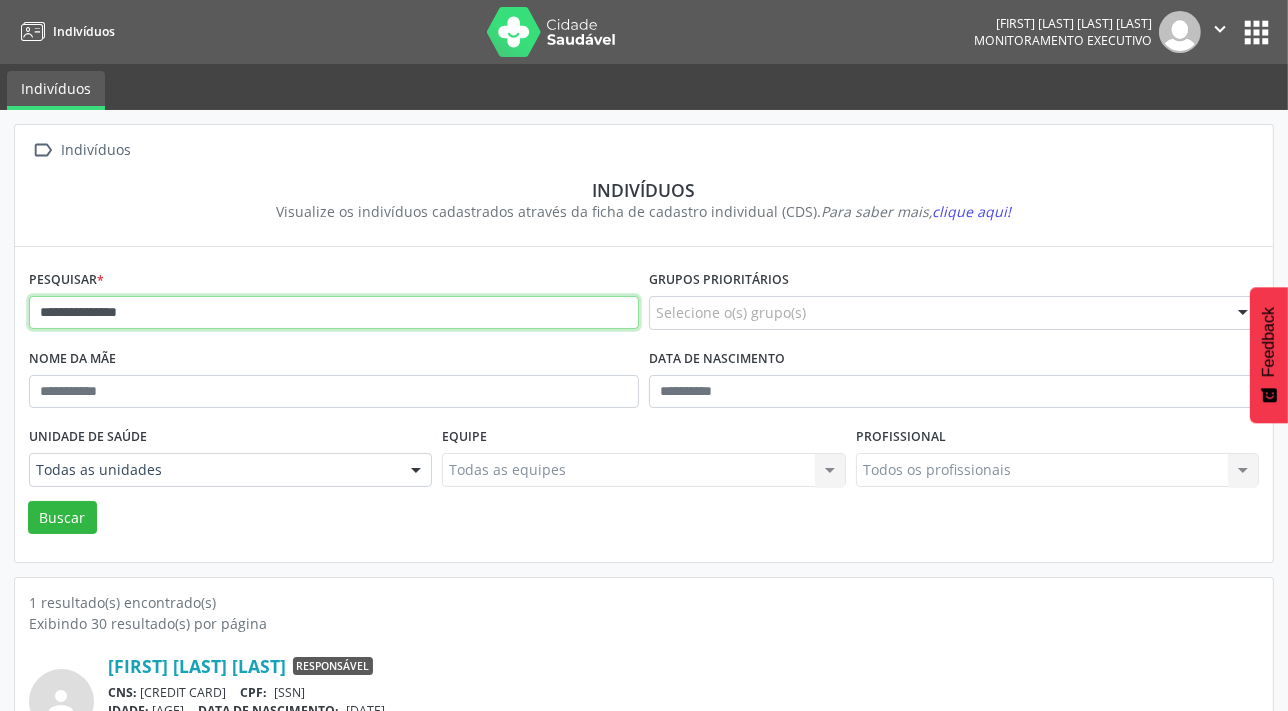 click on "**********" at bounding box center (334, 313) 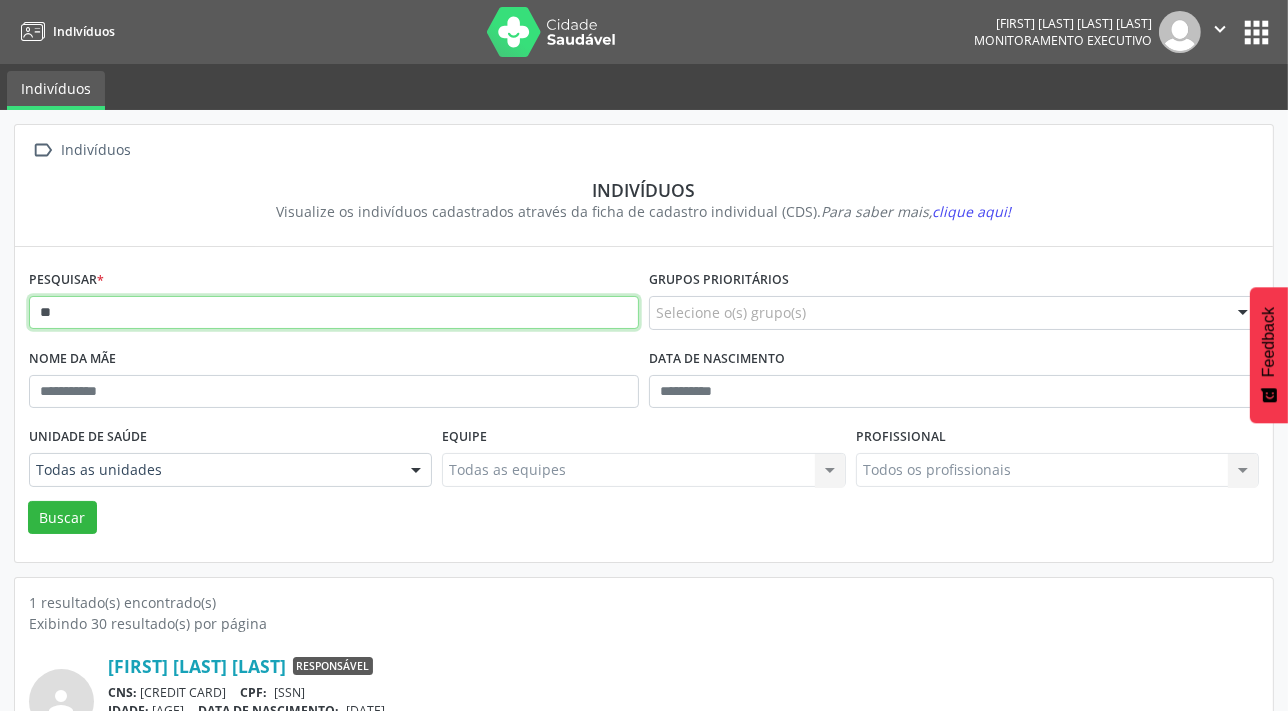 type on "*" 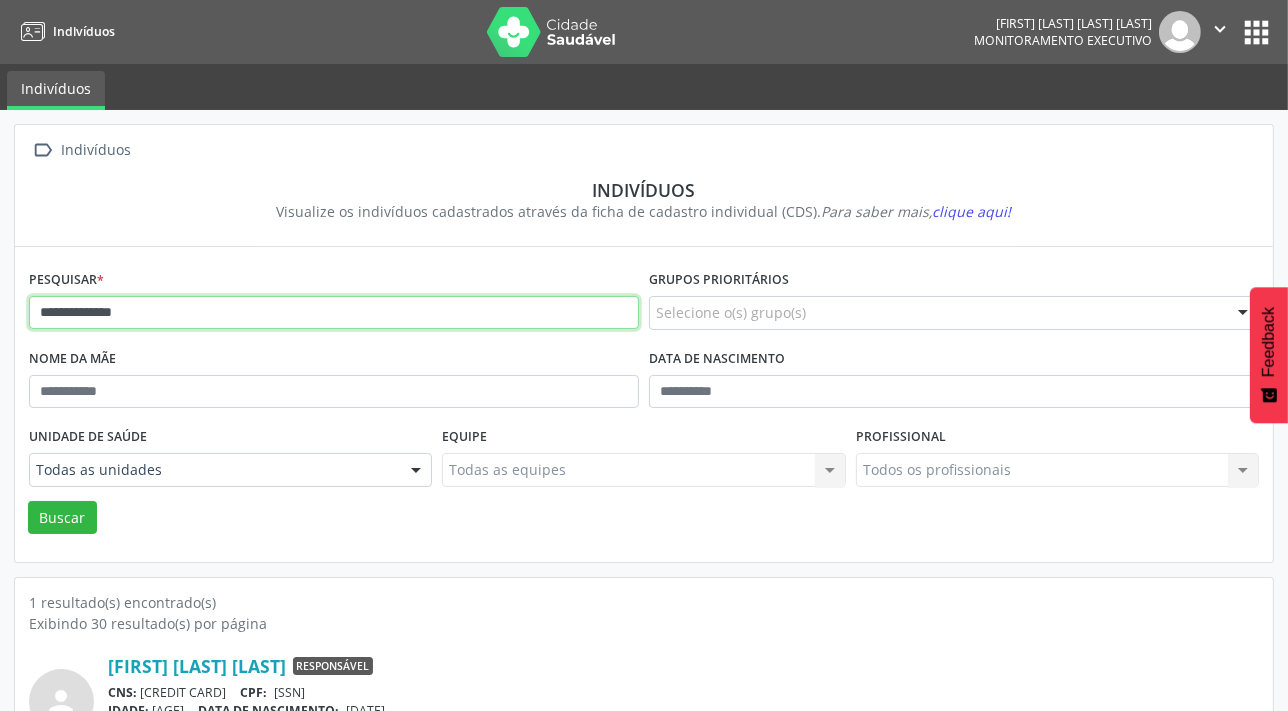 click on "Buscar" at bounding box center [62, 518] 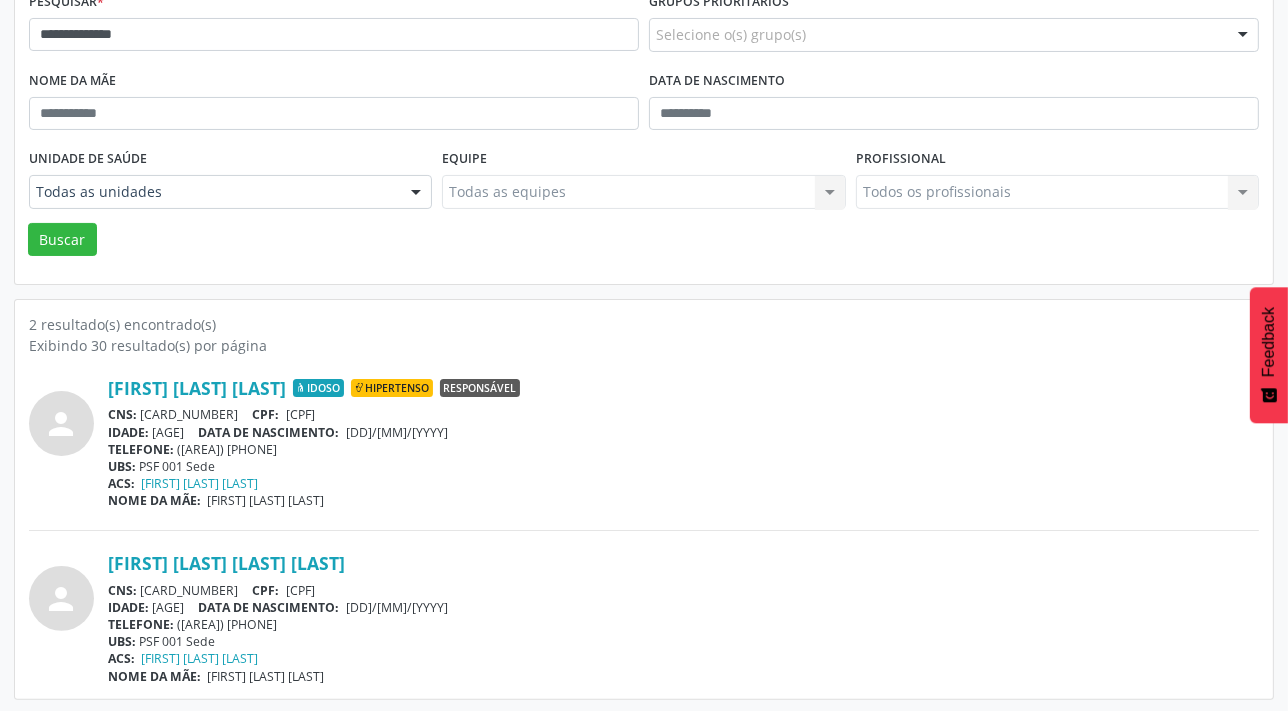 scroll, scrollTop: 279, scrollLeft: 0, axis: vertical 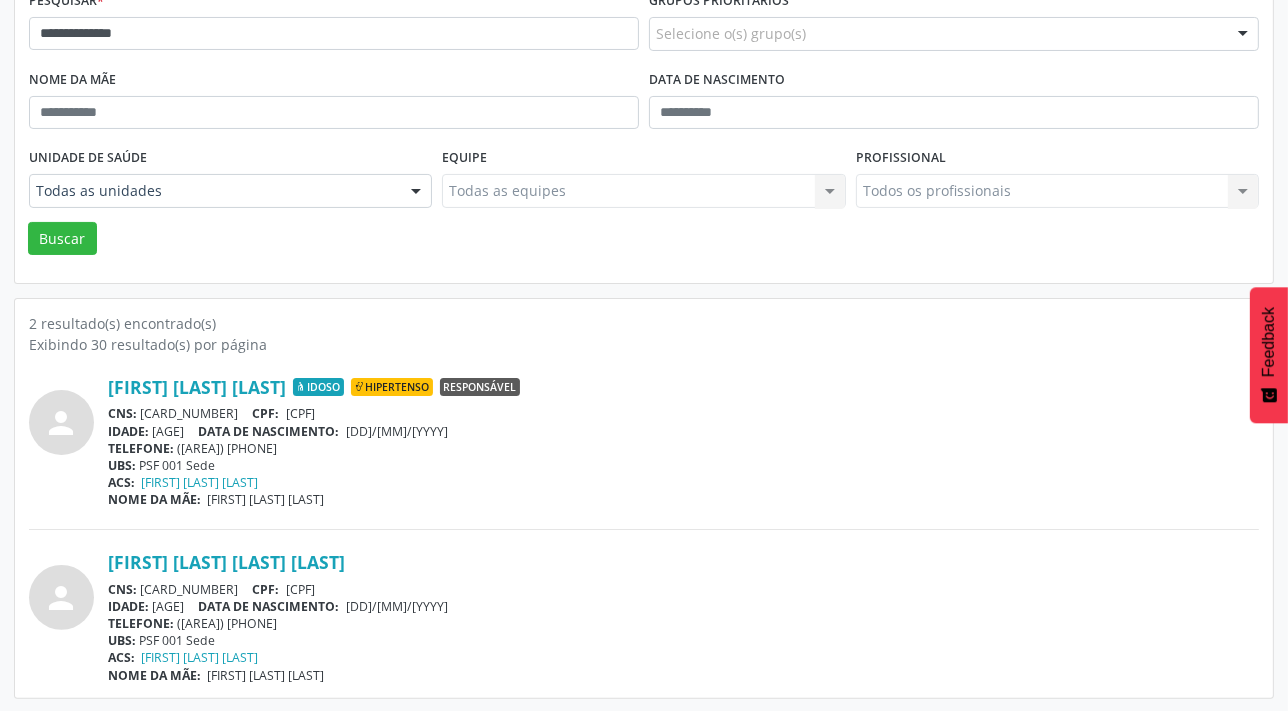 drag, startPoint x: 137, startPoint y: 411, endPoint x: 250, endPoint y: 418, distance: 113.216606 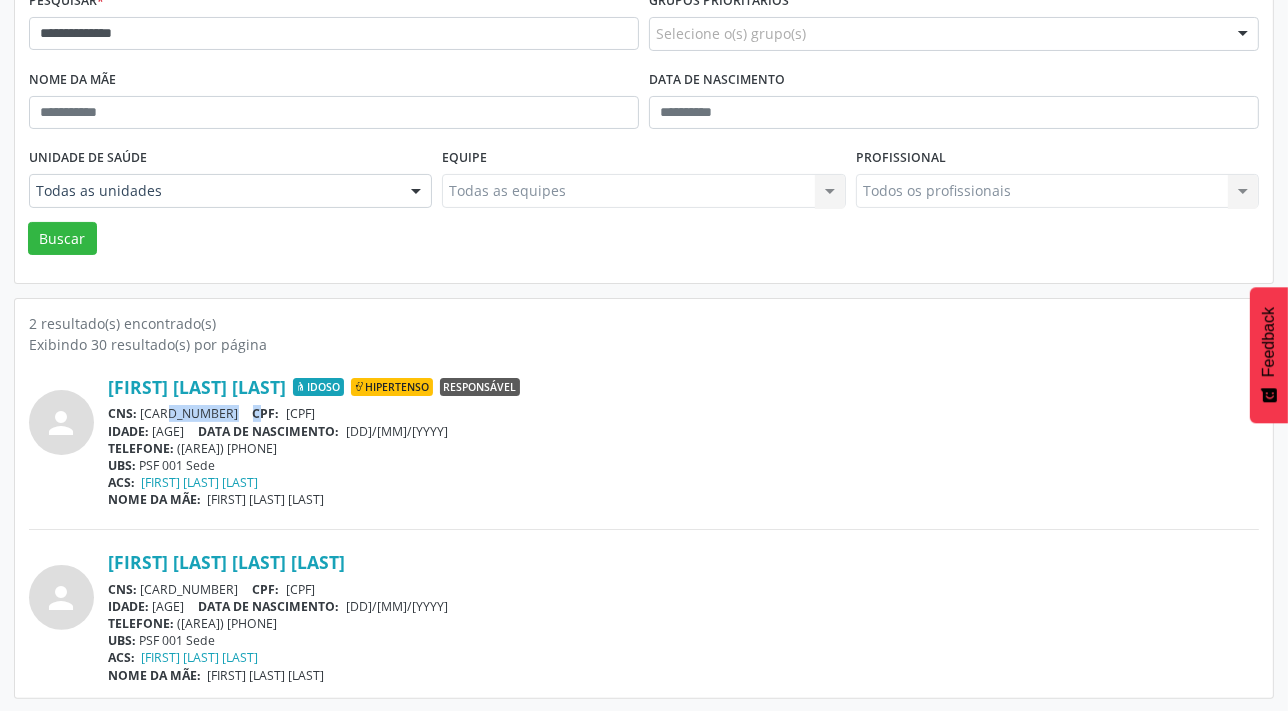 drag, startPoint x: 143, startPoint y: 414, endPoint x: 280, endPoint y: 415, distance: 137.00365 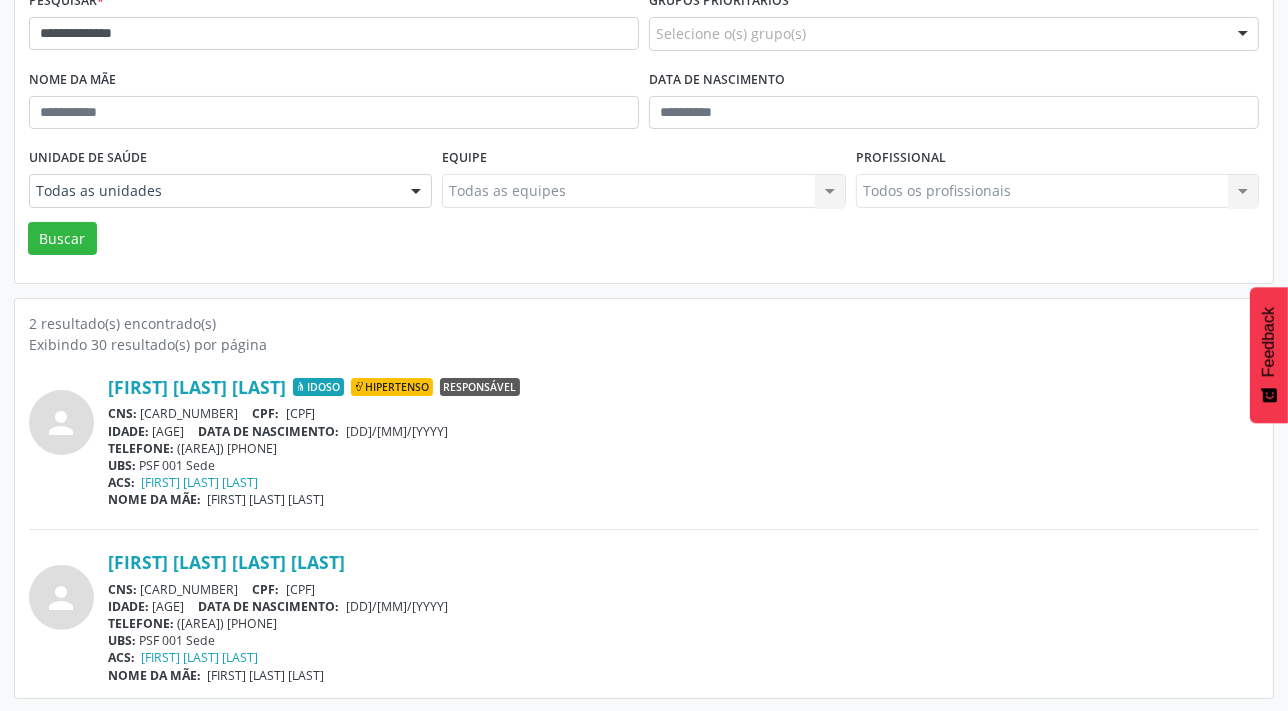 drag, startPoint x: 140, startPoint y: 410, endPoint x: 257, endPoint y: 405, distance: 117.10679 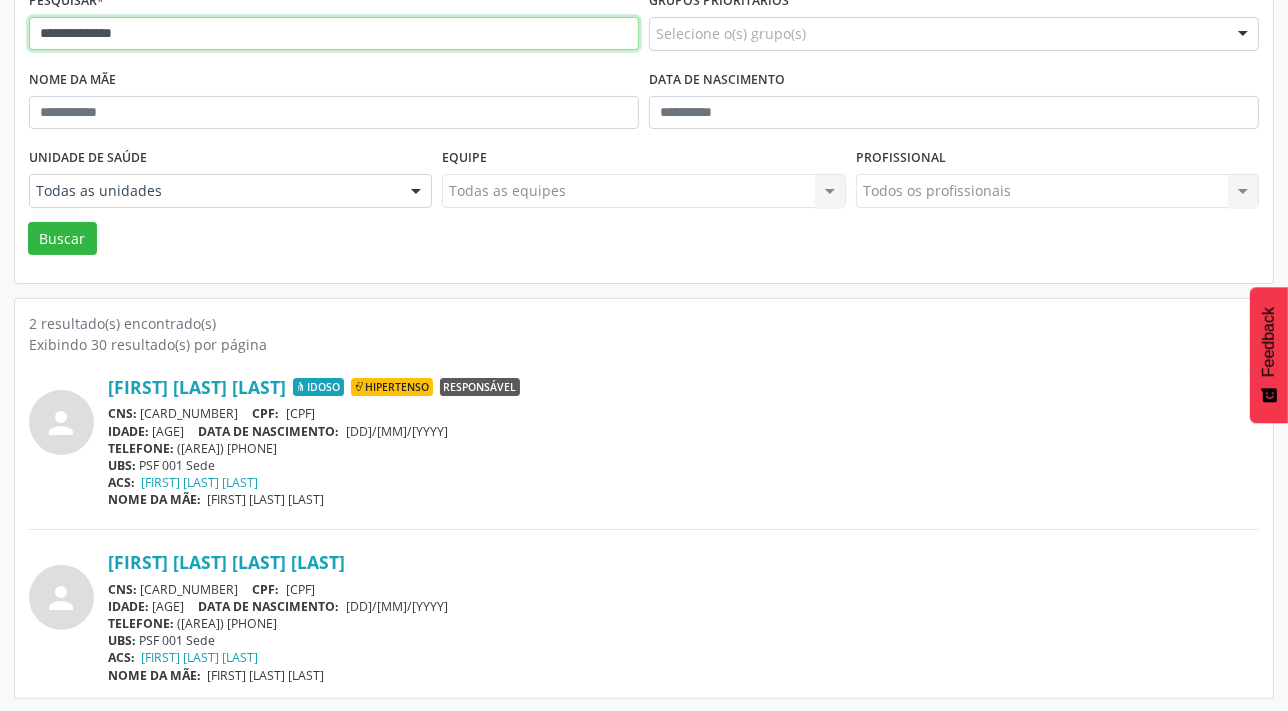 click on "**********" at bounding box center [334, 34] 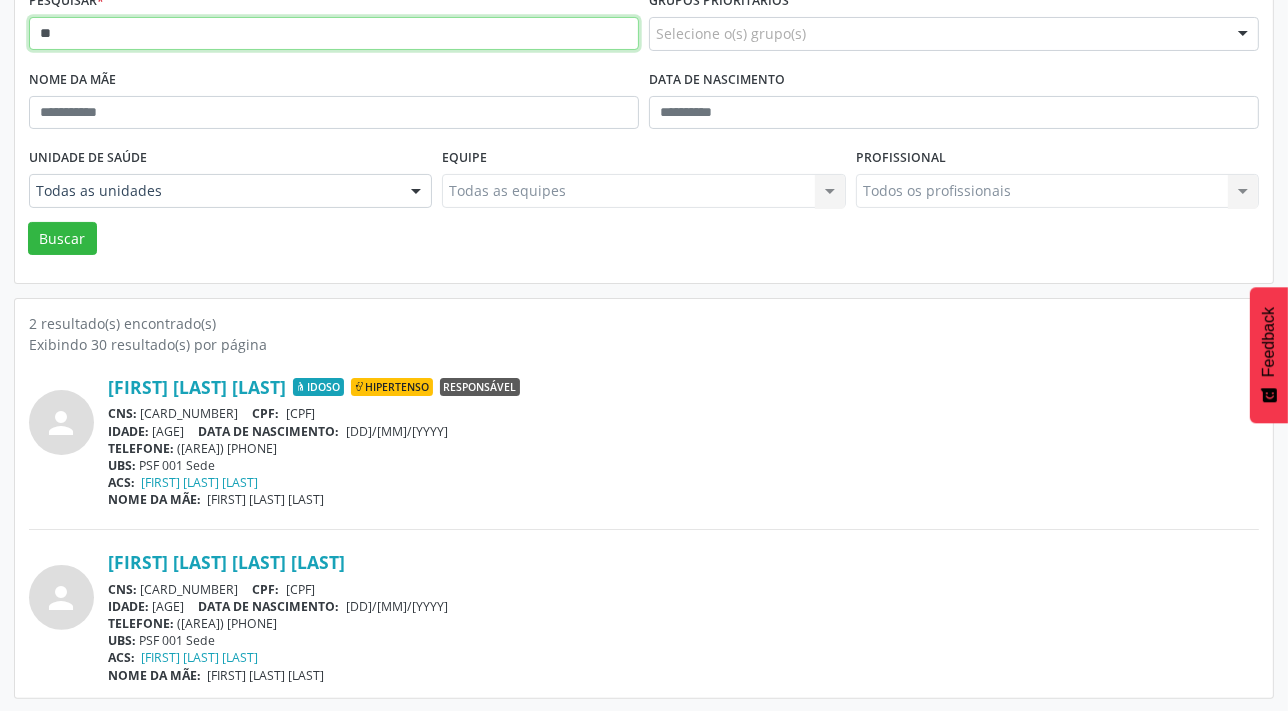 type on "*" 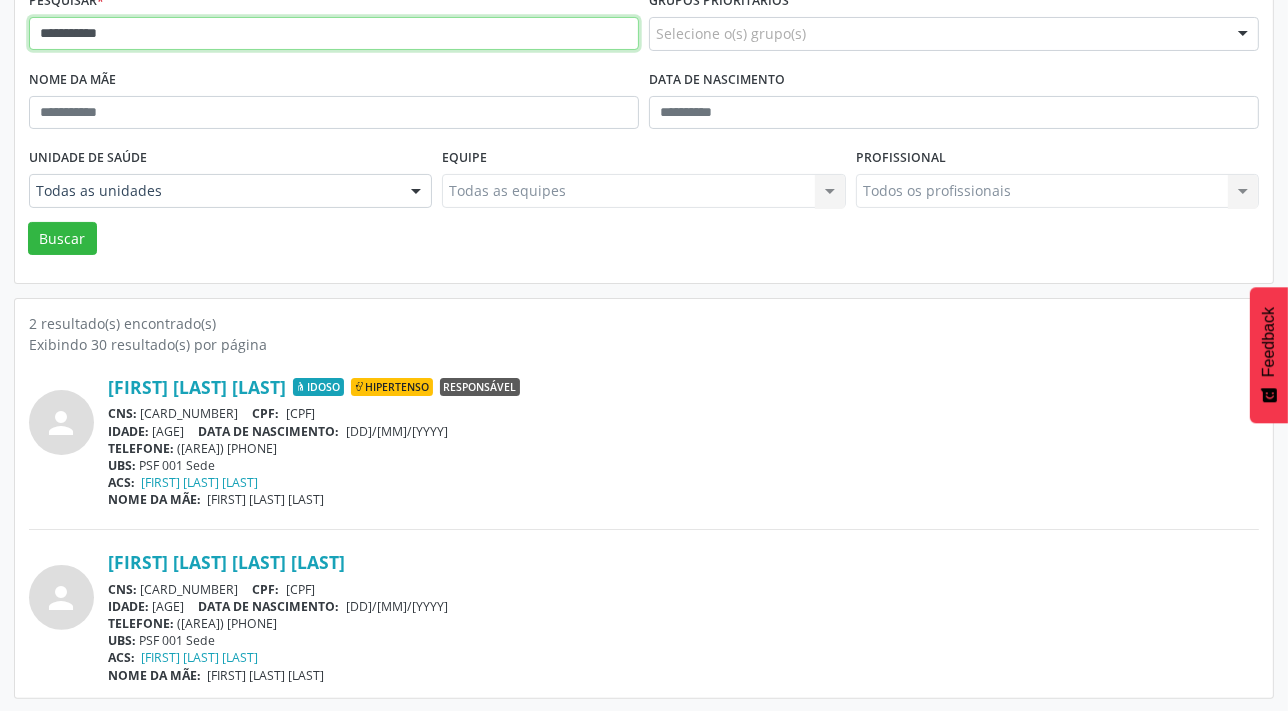 click on "Buscar" at bounding box center (62, 239) 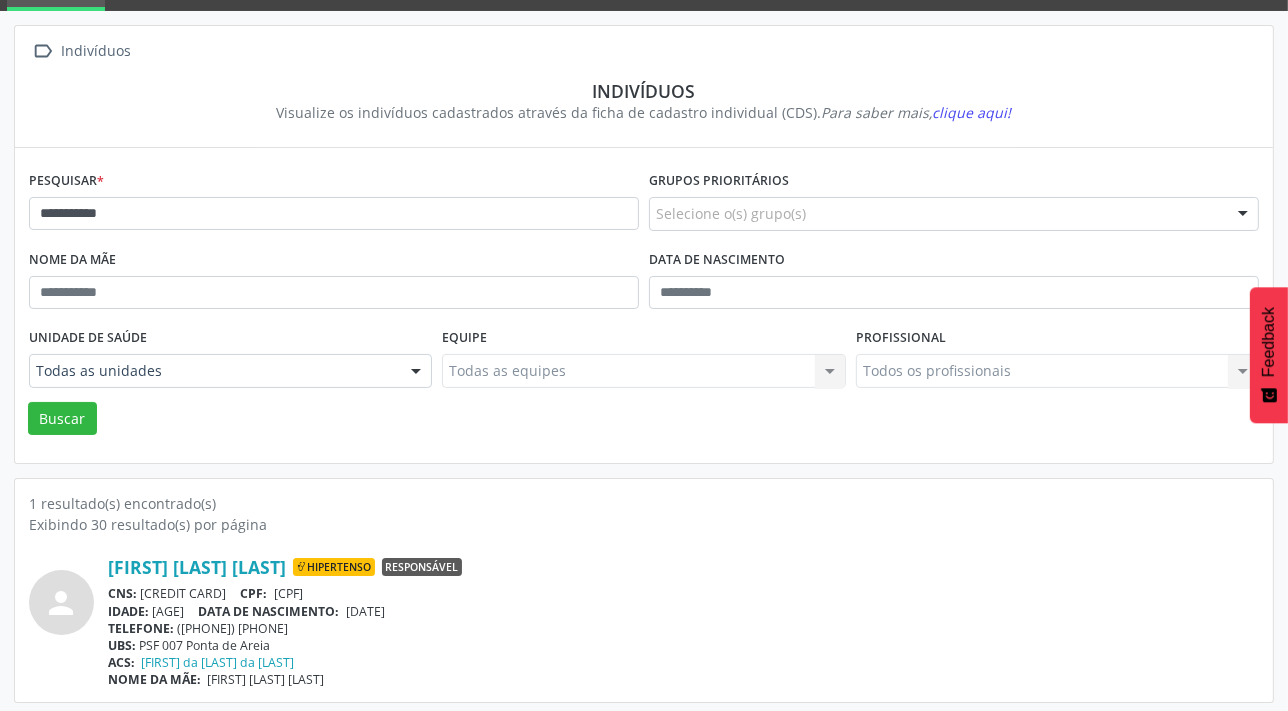 scroll, scrollTop: 103, scrollLeft: 0, axis: vertical 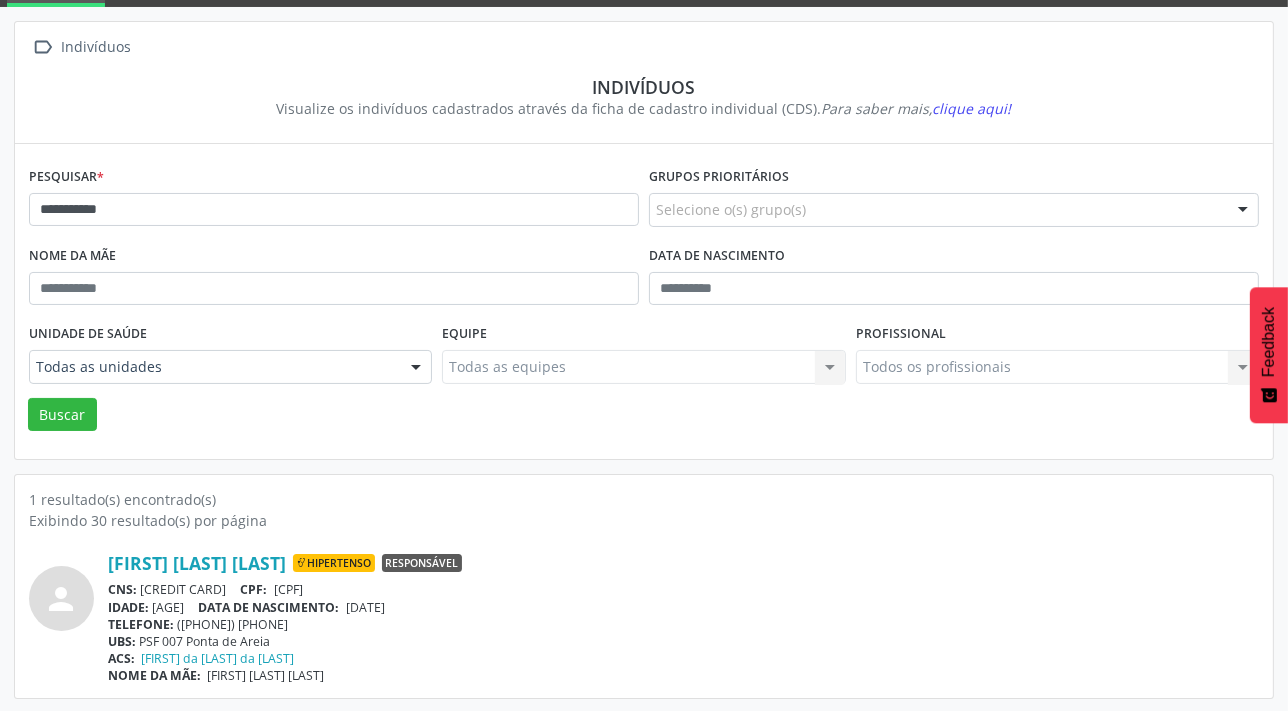 drag, startPoint x: 143, startPoint y: 590, endPoint x: 256, endPoint y: 592, distance: 113.0177 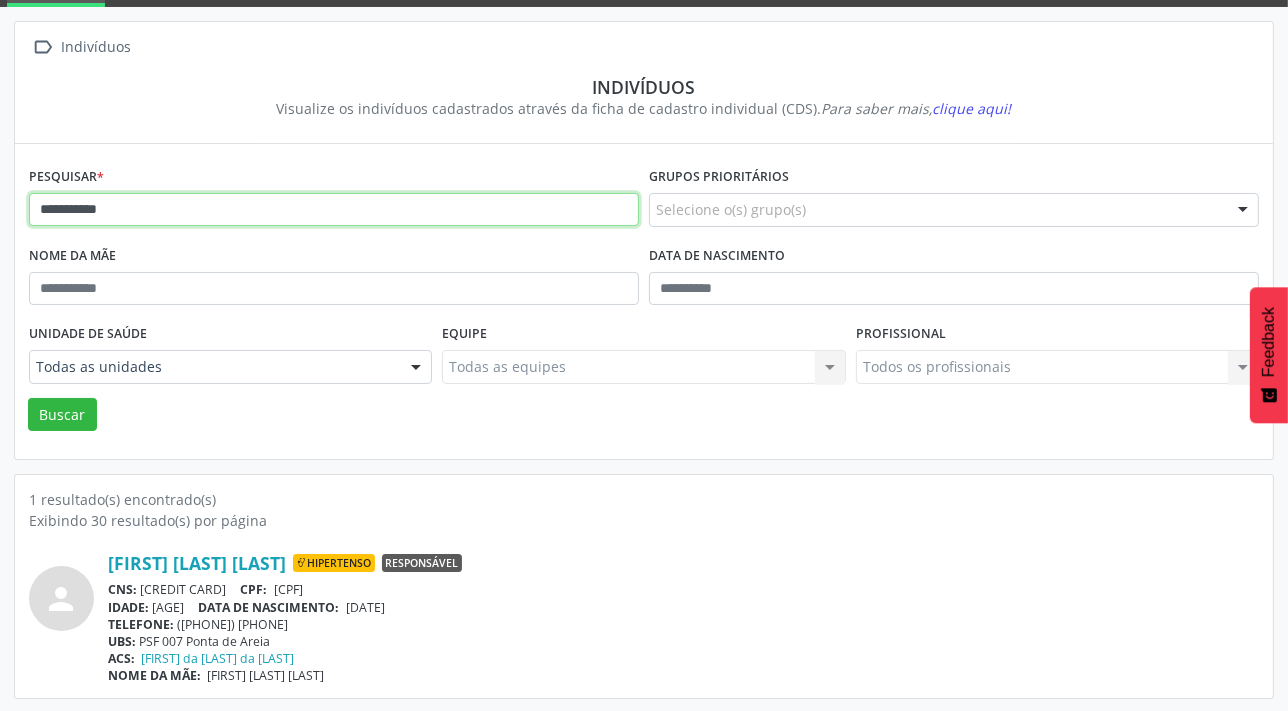 click on "**********" at bounding box center (334, 210) 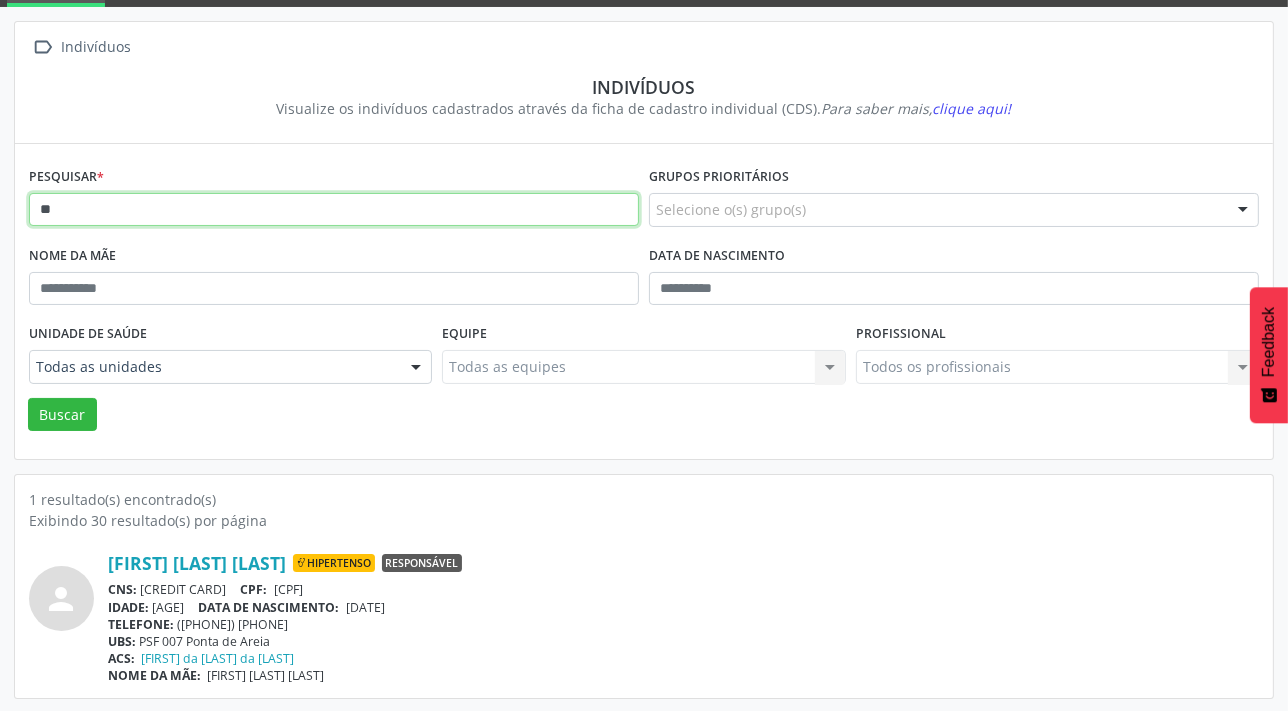type on "*" 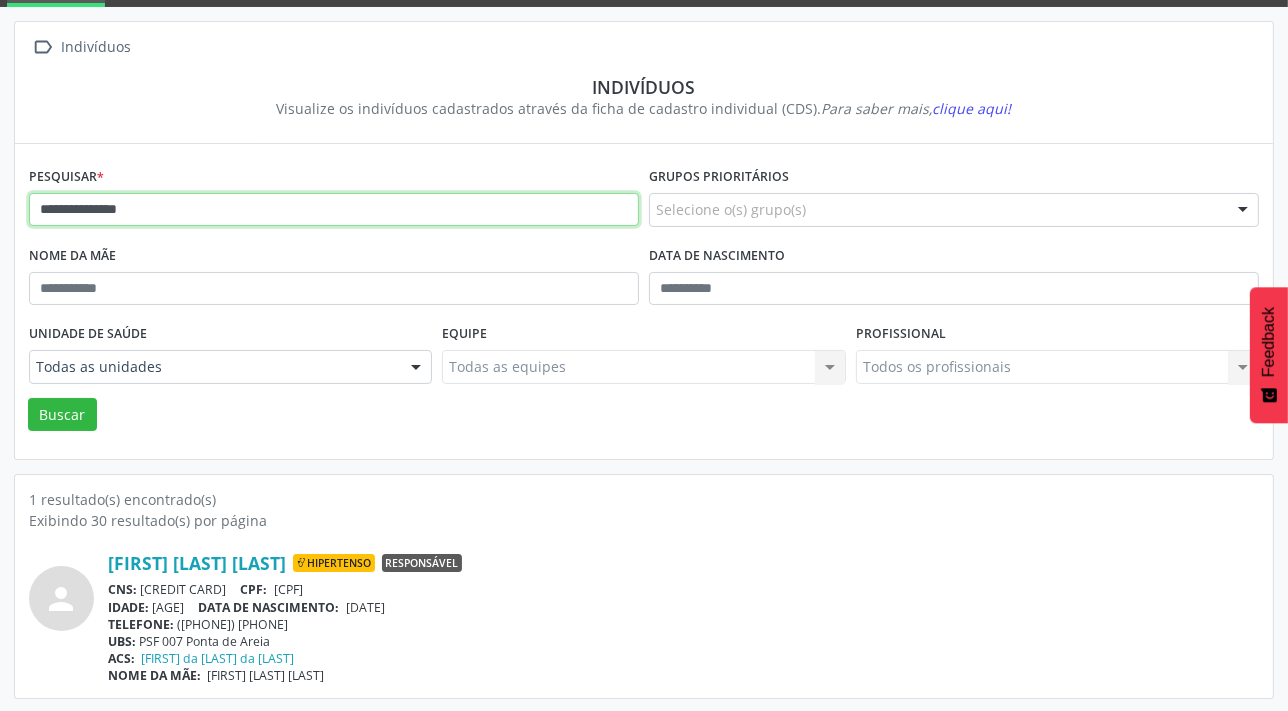click on "Buscar" at bounding box center (62, 415) 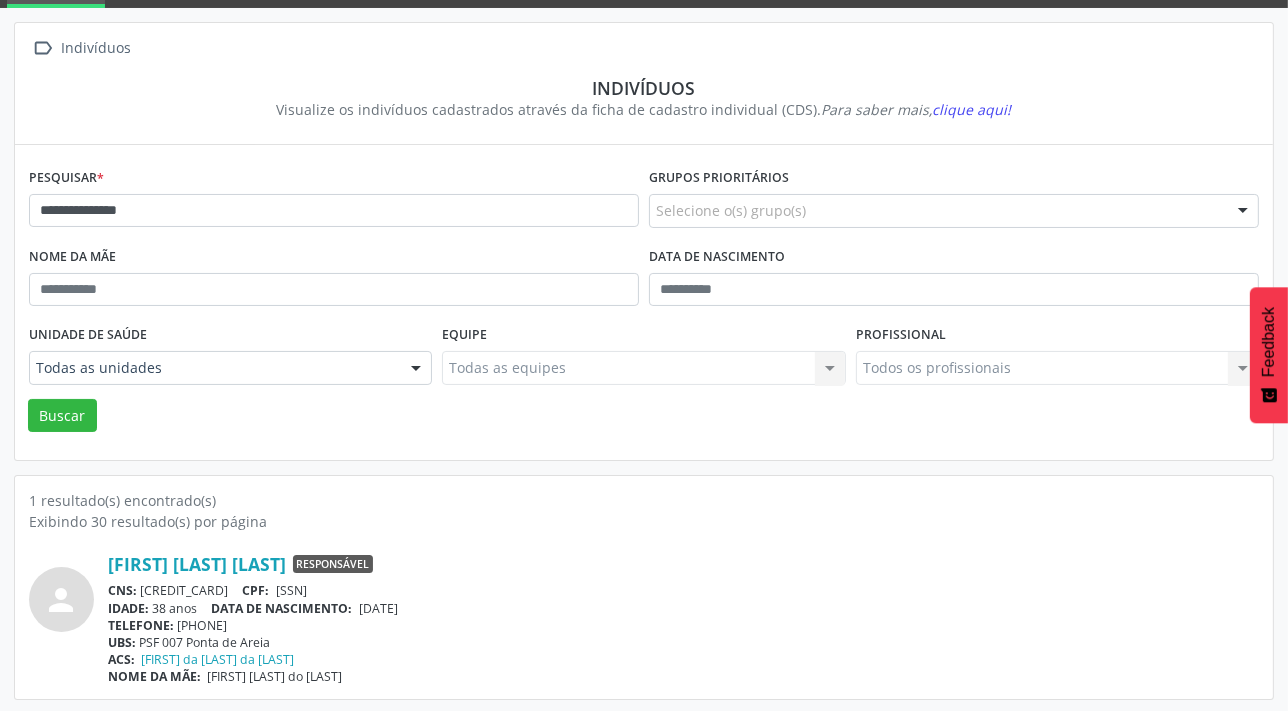 scroll, scrollTop: 103, scrollLeft: 0, axis: vertical 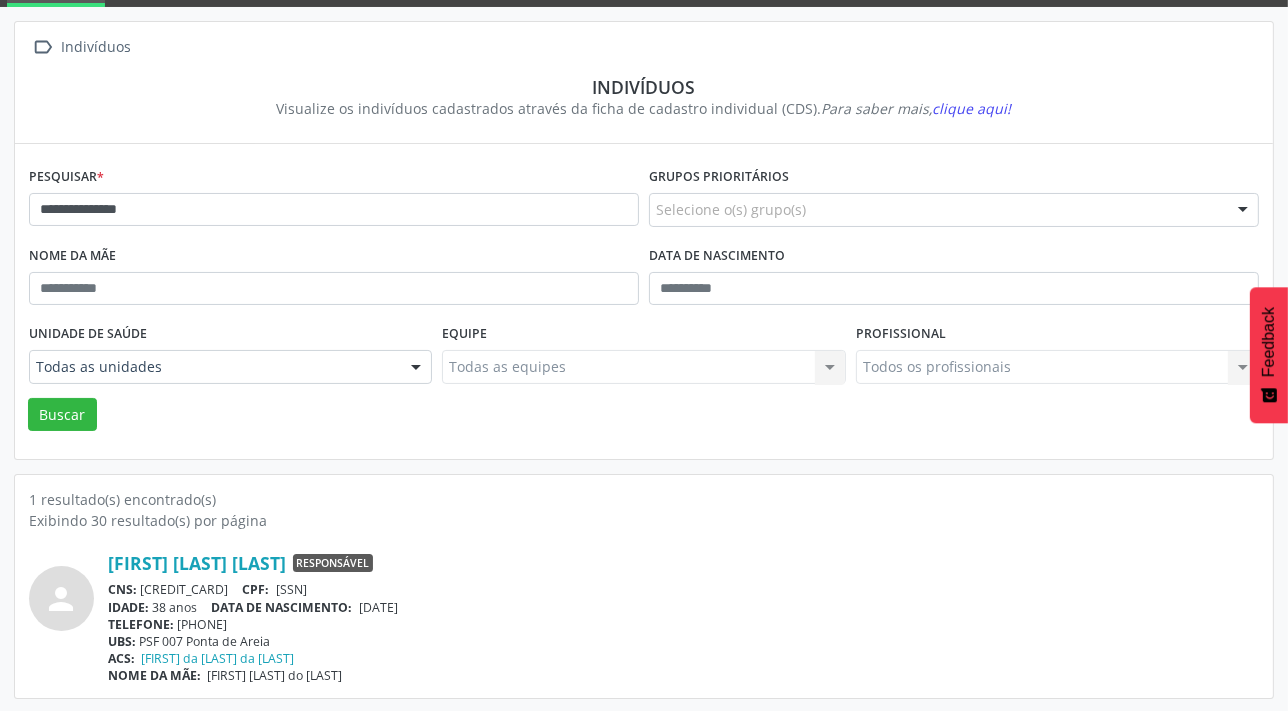 drag, startPoint x: 142, startPoint y: 588, endPoint x: 270, endPoint y: 585, distance: 128.03516 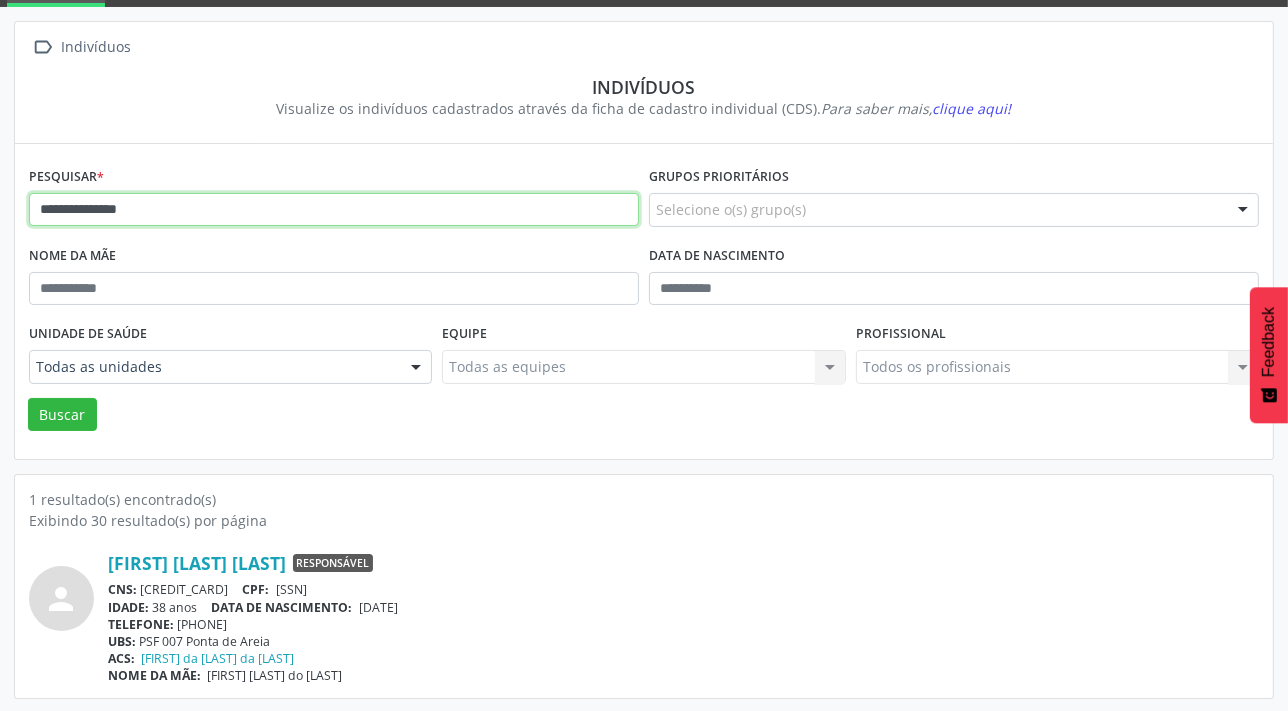 click on "**********" at bounding box center (334, 210) 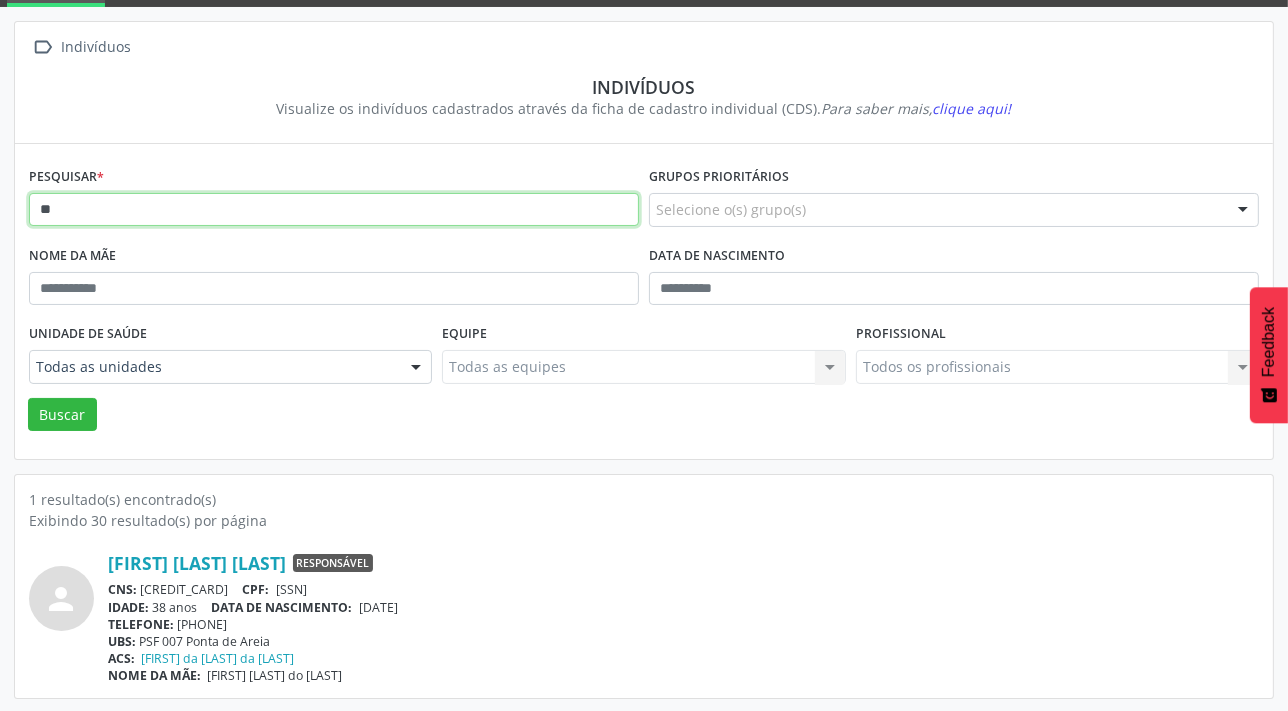 type on "*" 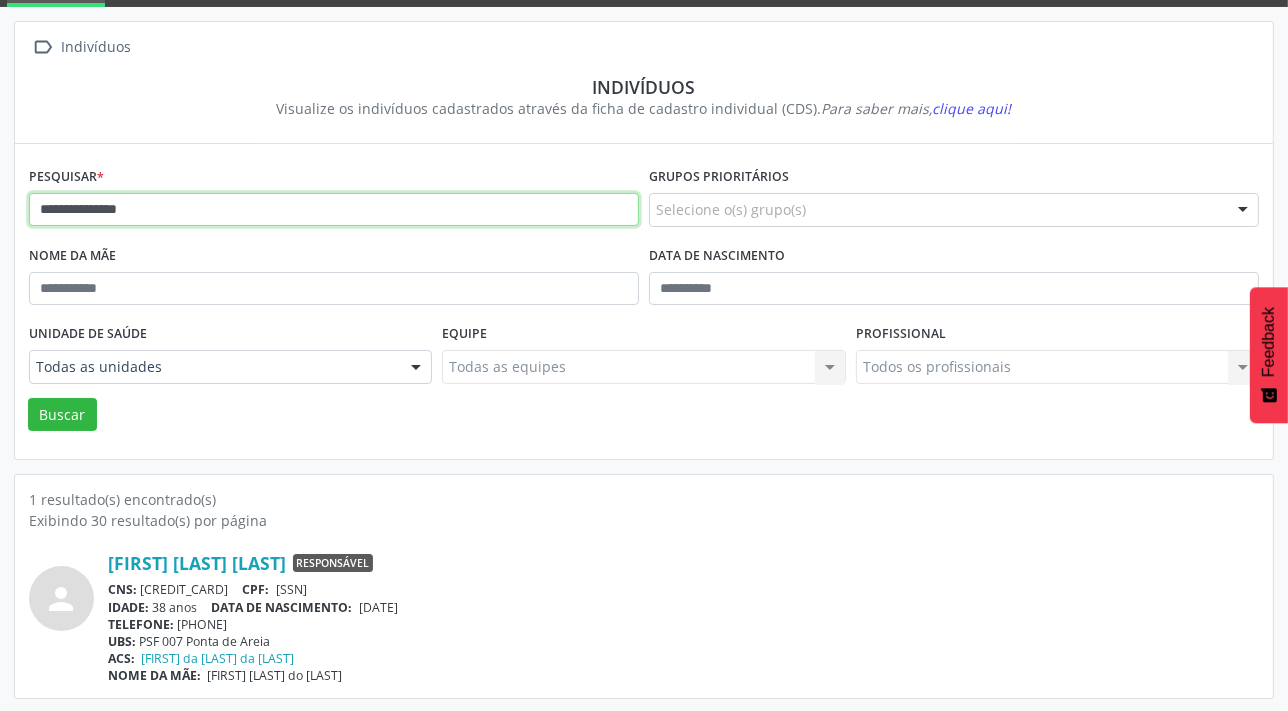 click on "Buscar" at bounding box center (62, 415) 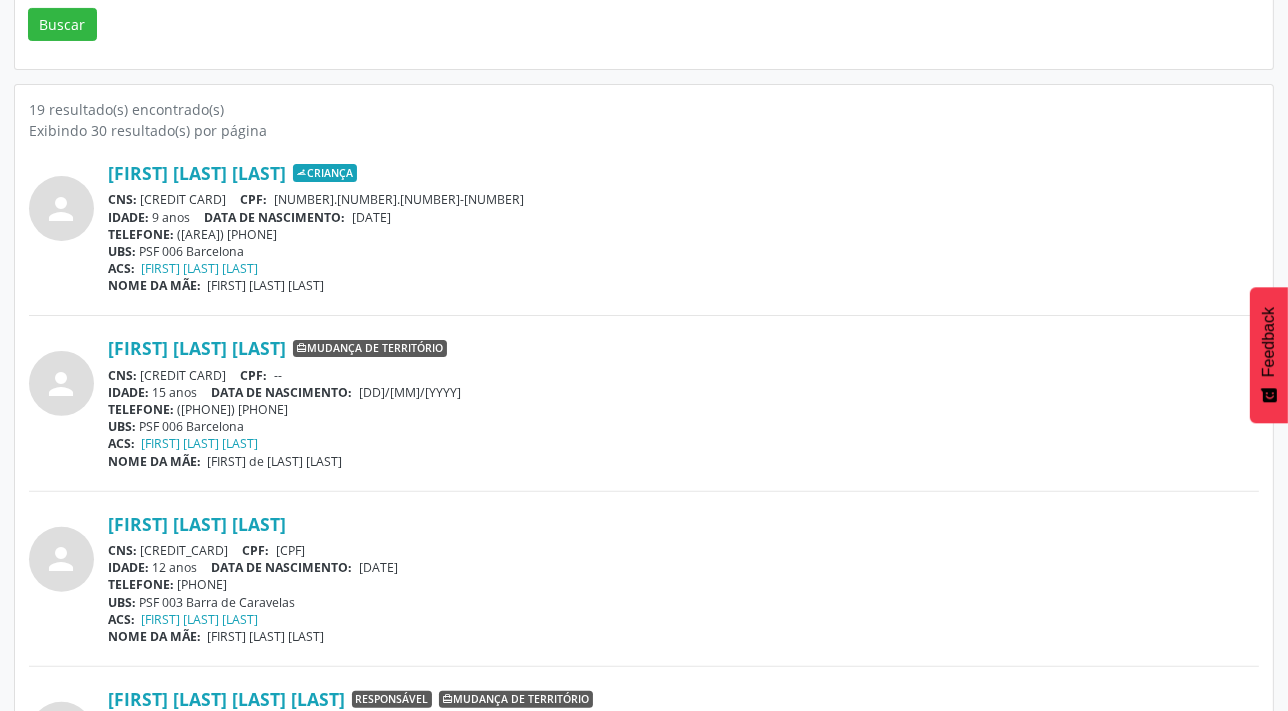 scroll, scrollTop: 545, scrollLeft: 0, axis: vertical 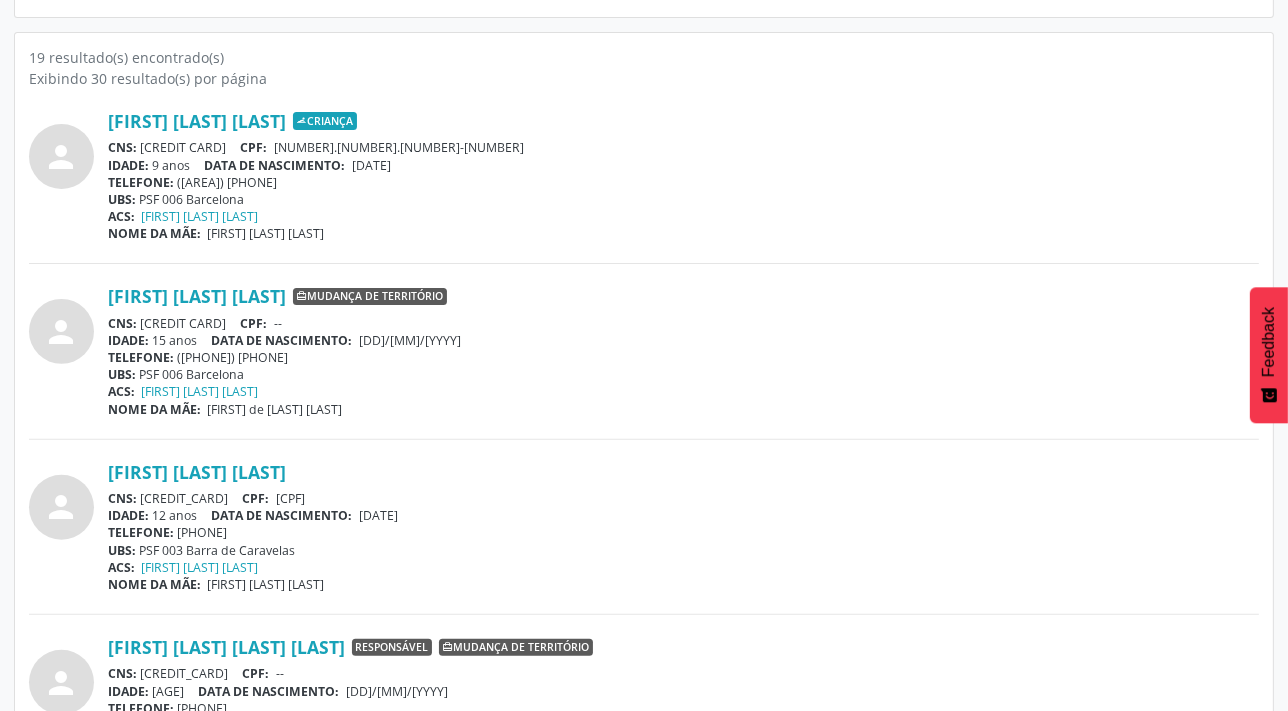 drag, startPoint x: 143, startPoint y: 495, endPoint x: 249, endPoint y: 499, distance: 106.07545 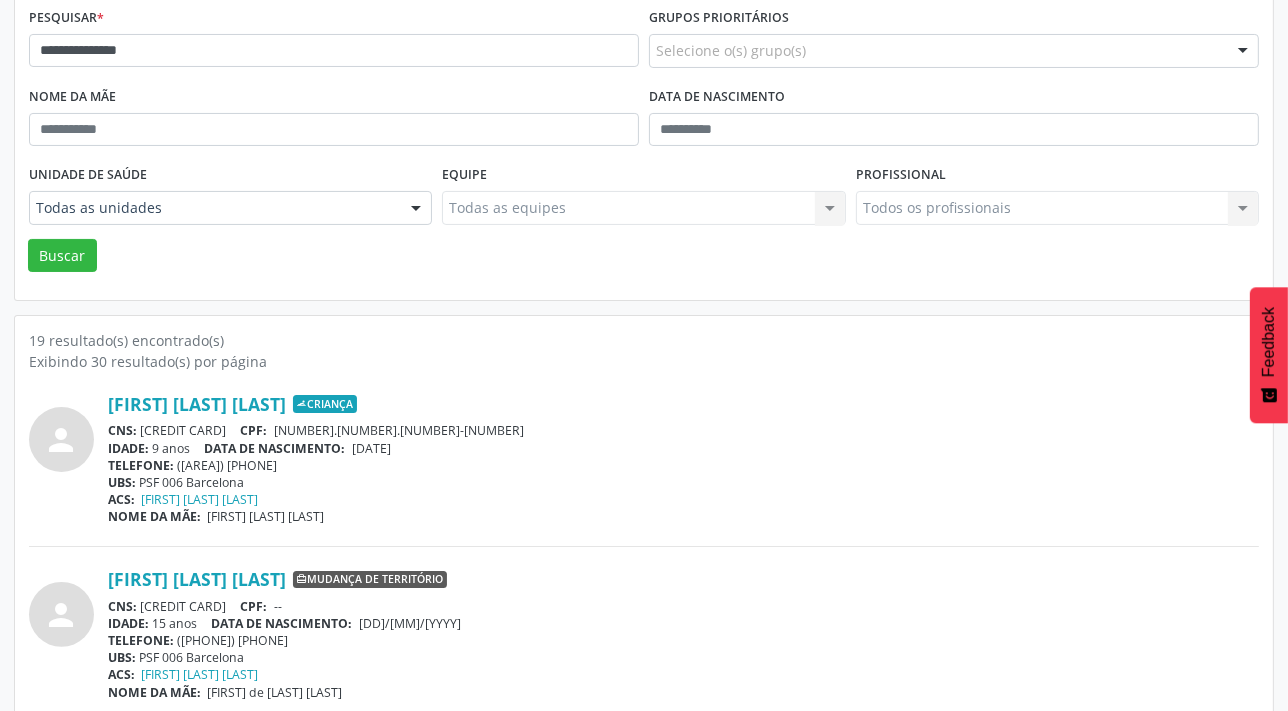 scroll, scrollTop: 0, scrollLeft: 0, axis: both 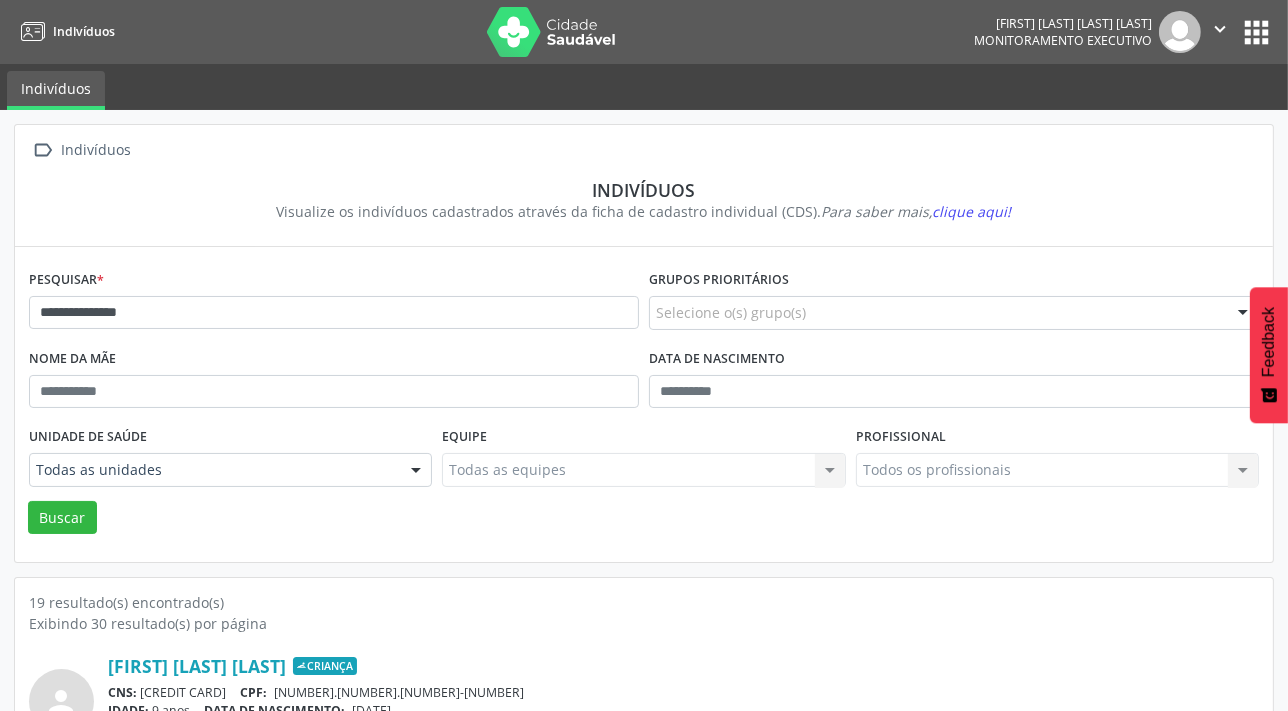 click on "**********" at bounding box center [334, 304] 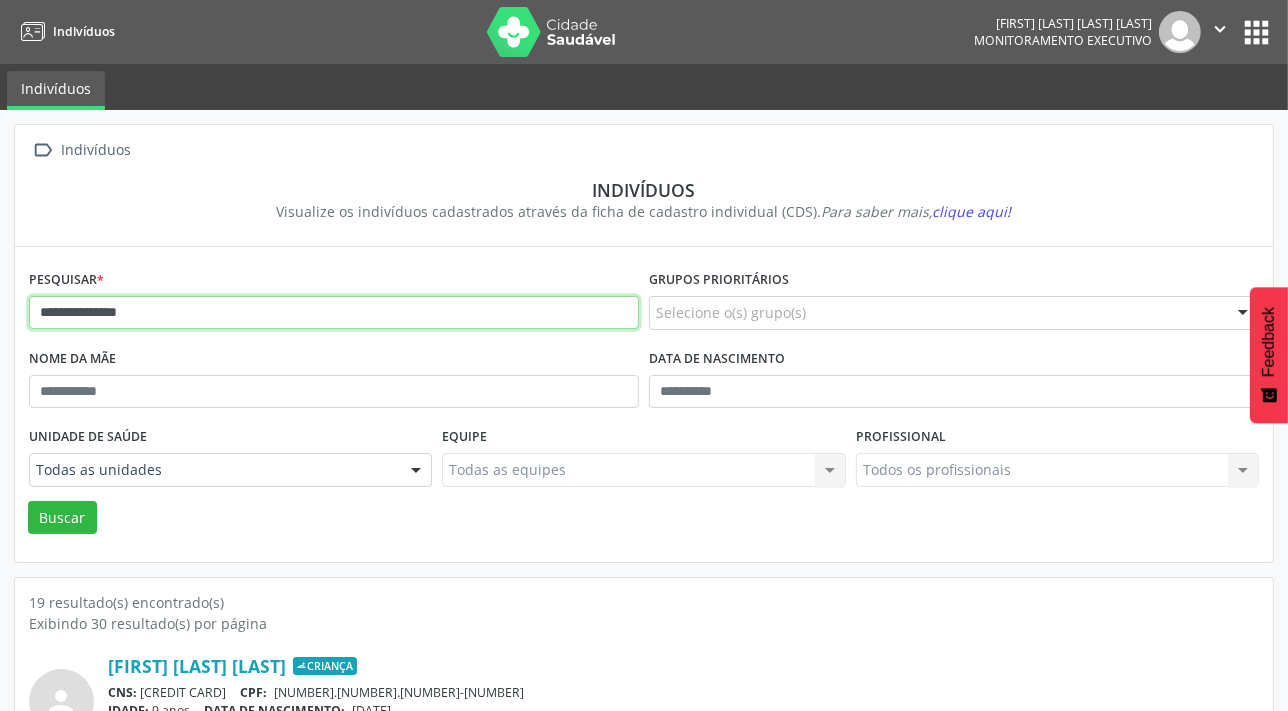 click on "**********" at bounding box center [334, 313] 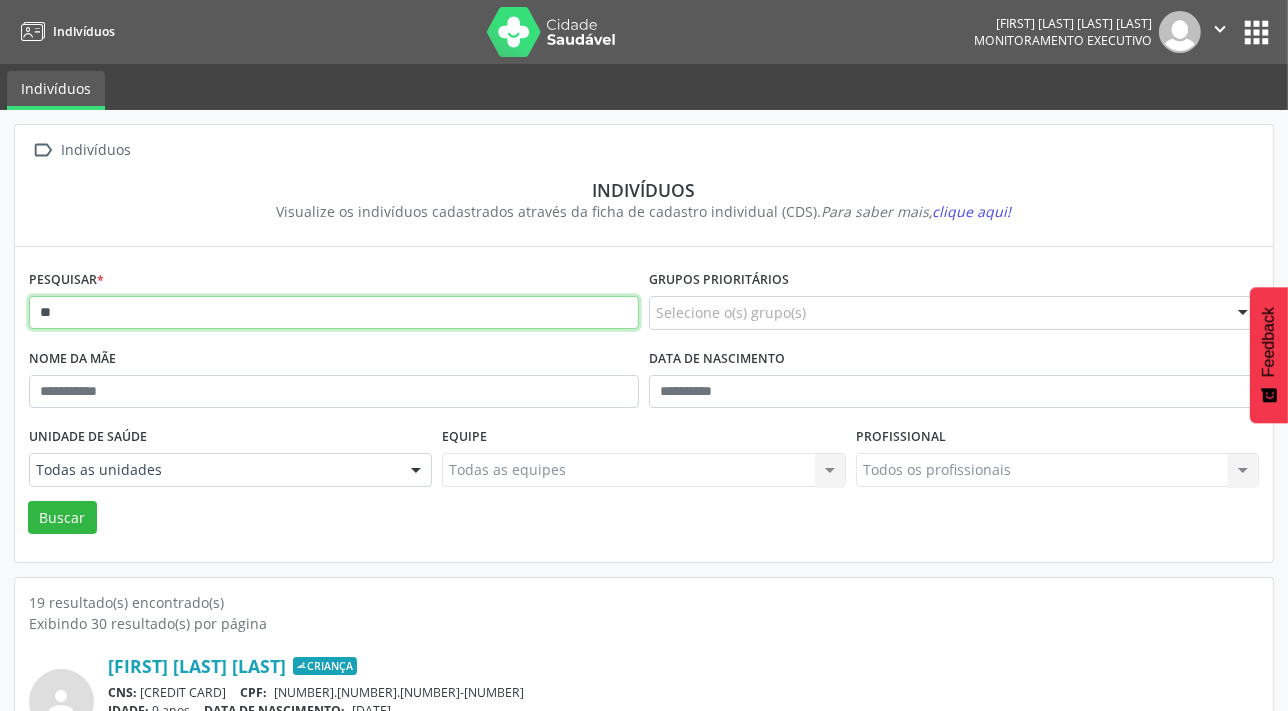 type on "*" 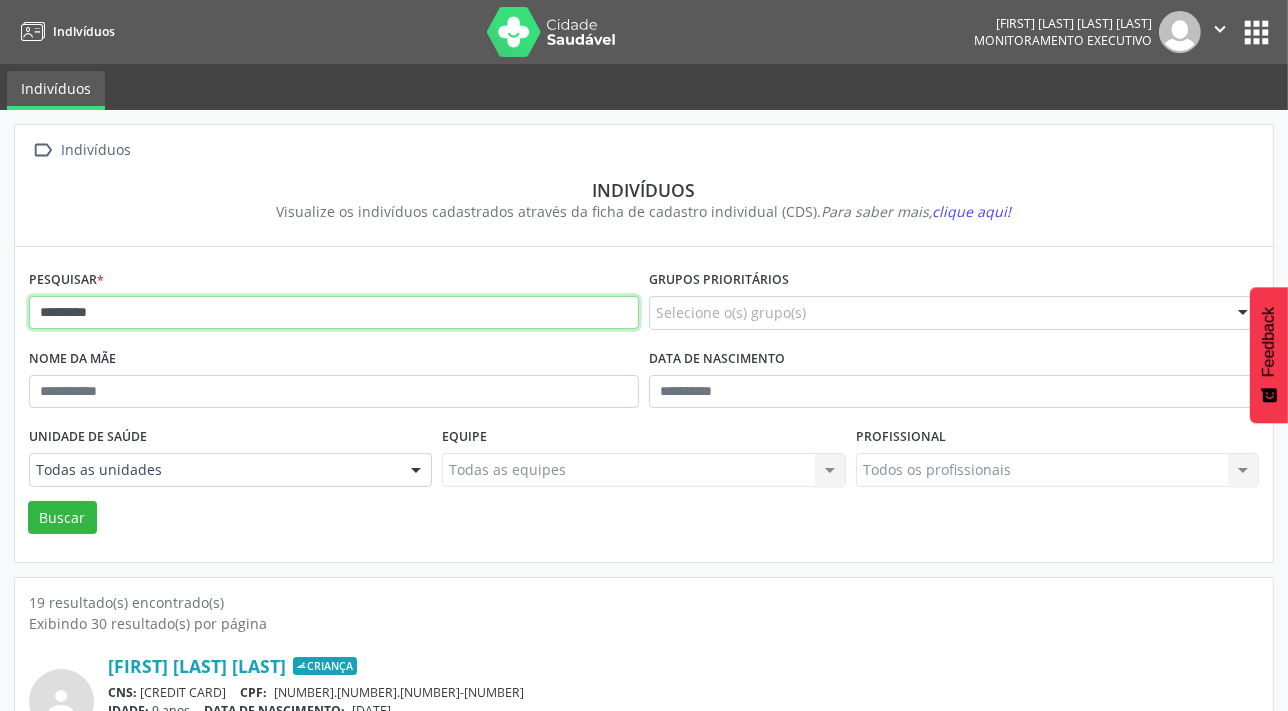 click on "Buscar" at bounding box center [62, 518] 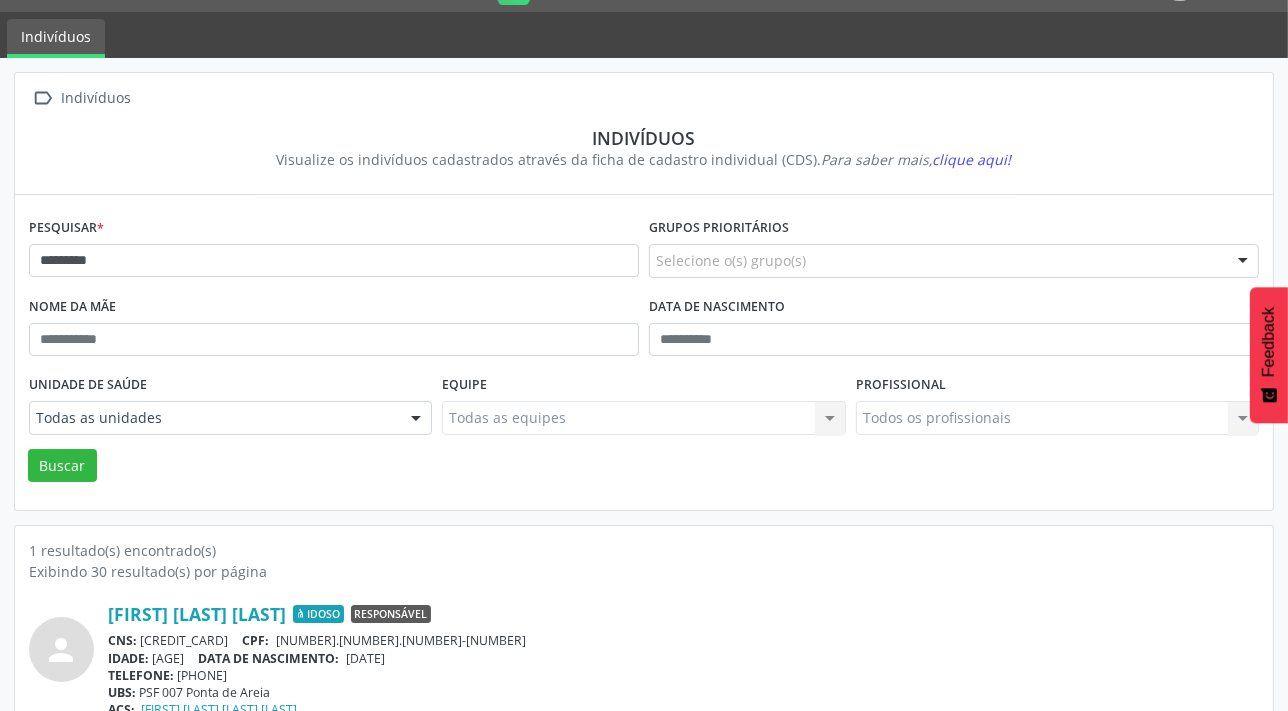 scroll, scrollTop: 103, scrollLeft: 0, axis: vertical 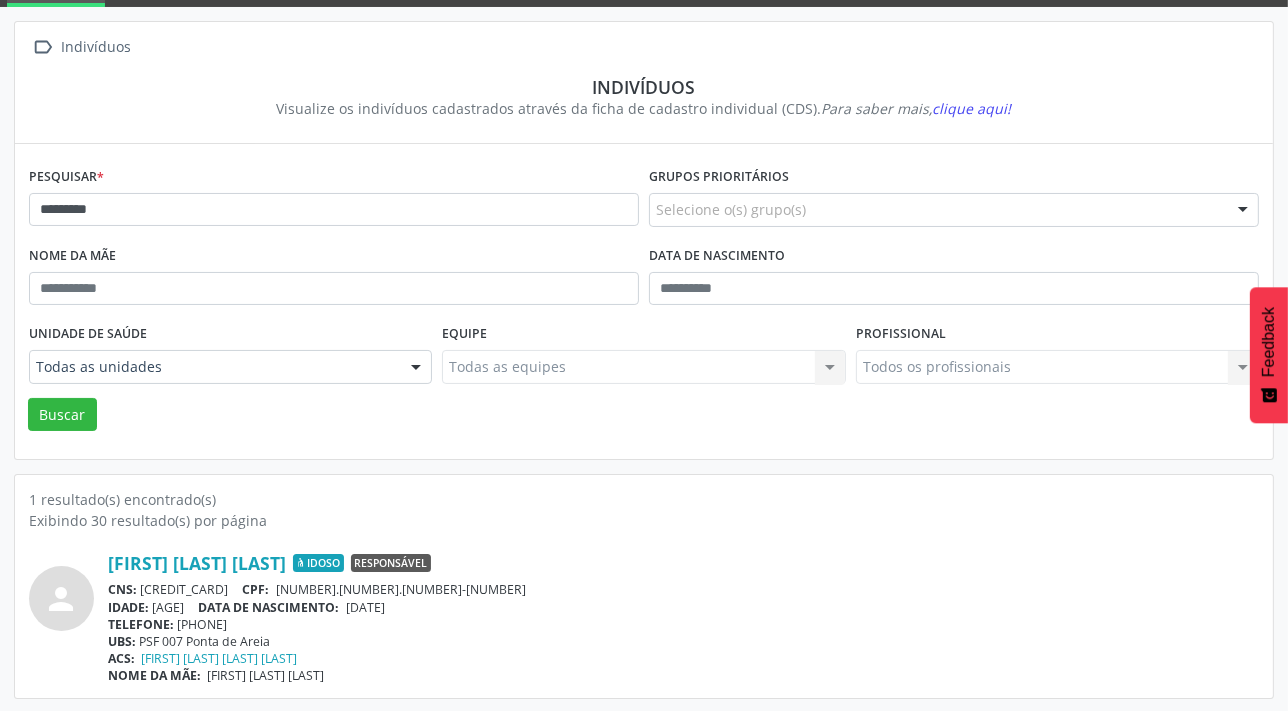 click on "CNS:
[CARD_NUMBER]
CPF:    [NUMBER].[NUMBER].[NUMBER]-[NUMBER]" at bounding box center (683, 589) 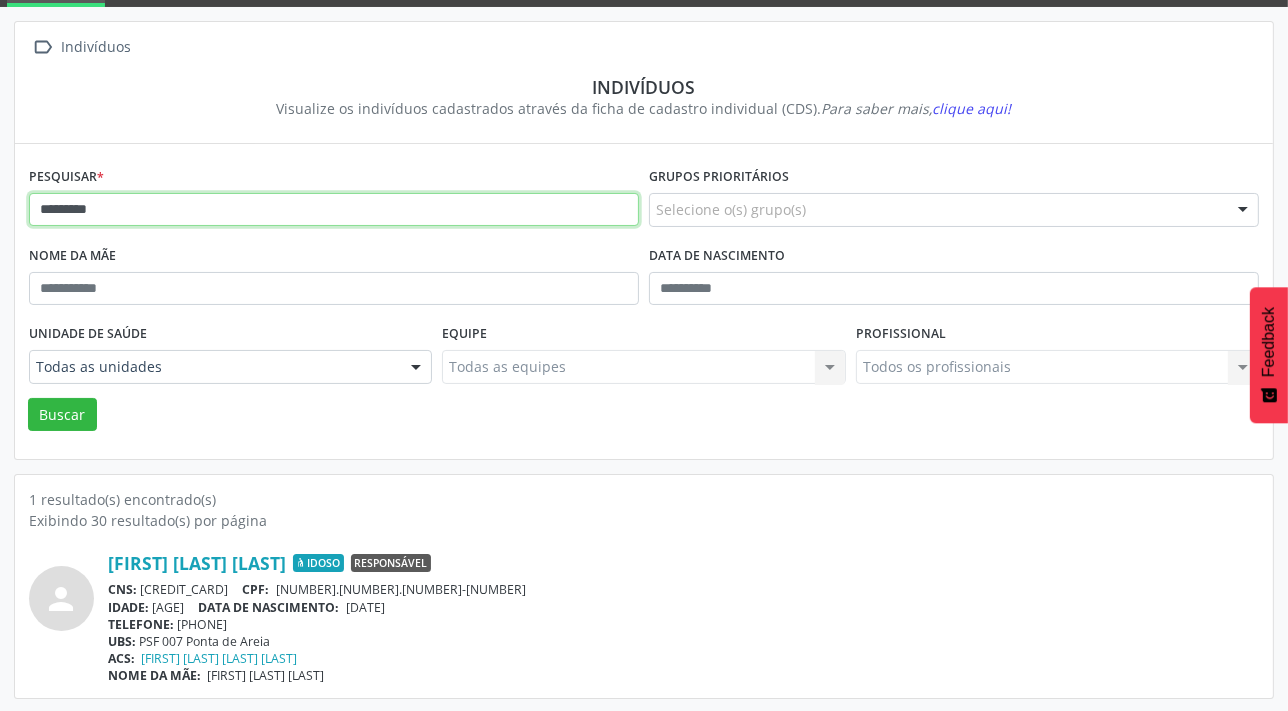 click on "*********" at bounding box center [334, 210] 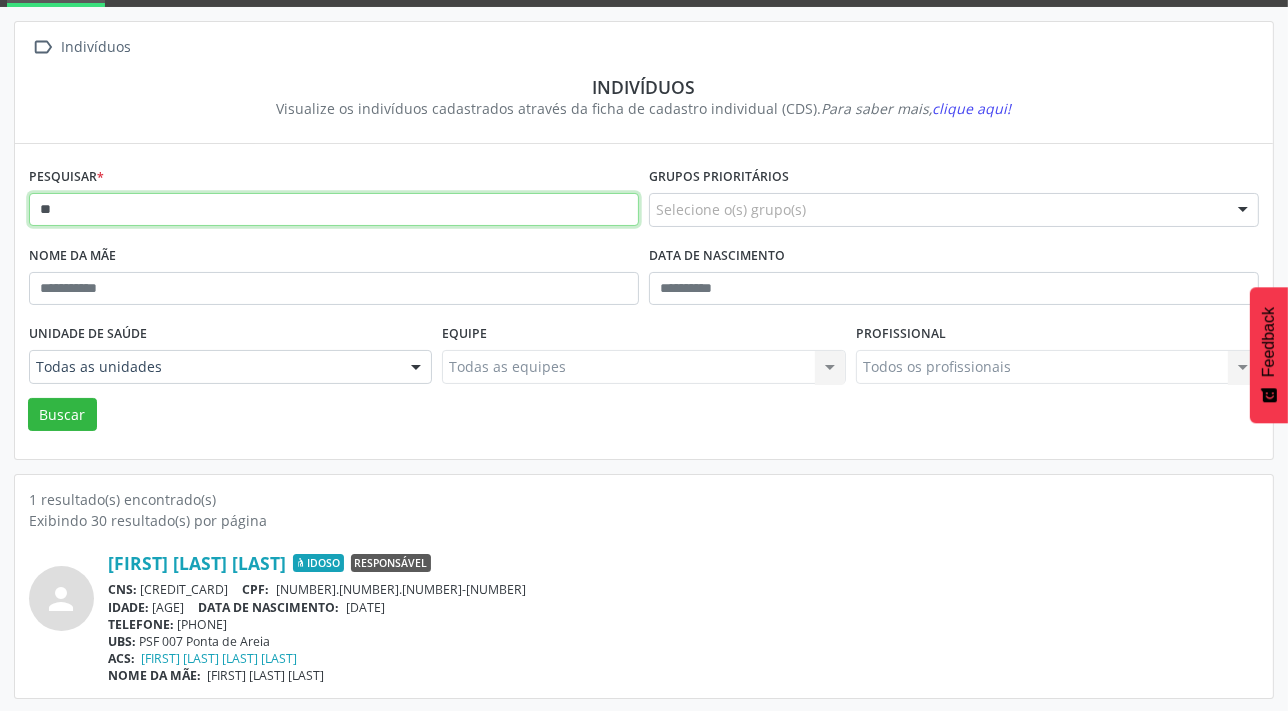 type on "*" 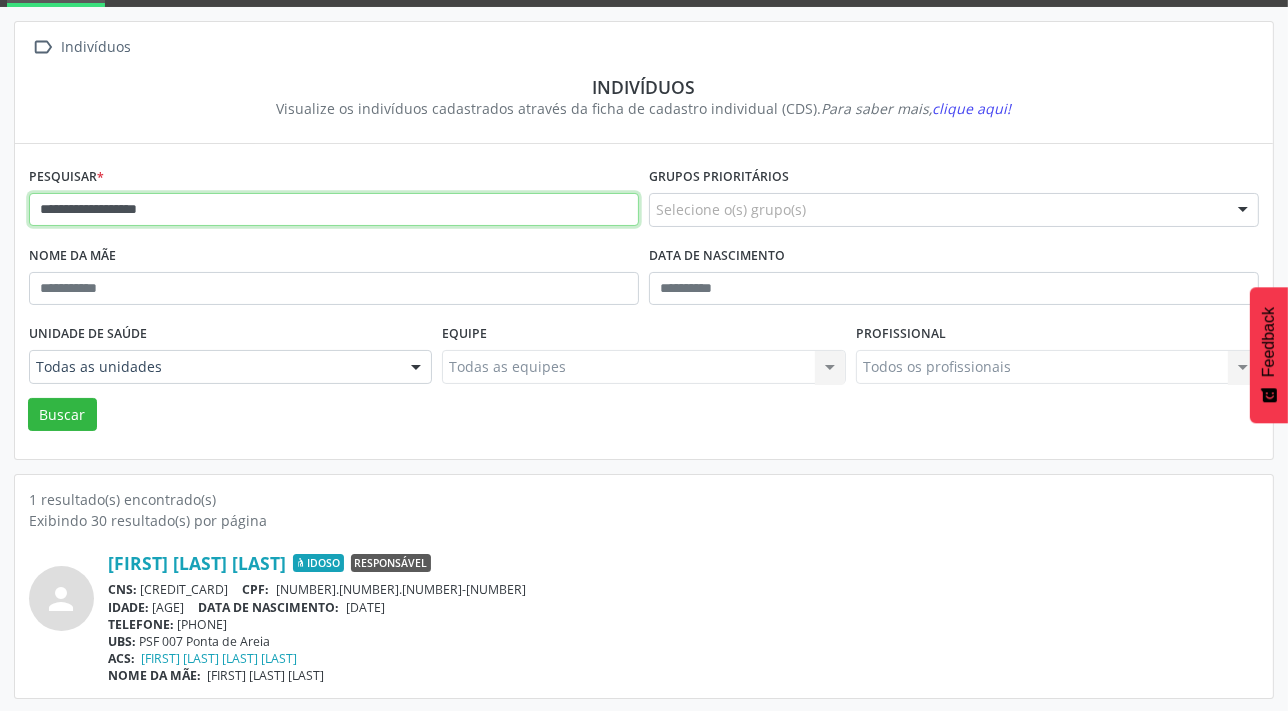 click on "Buscar" at bounding box center (62, 415) 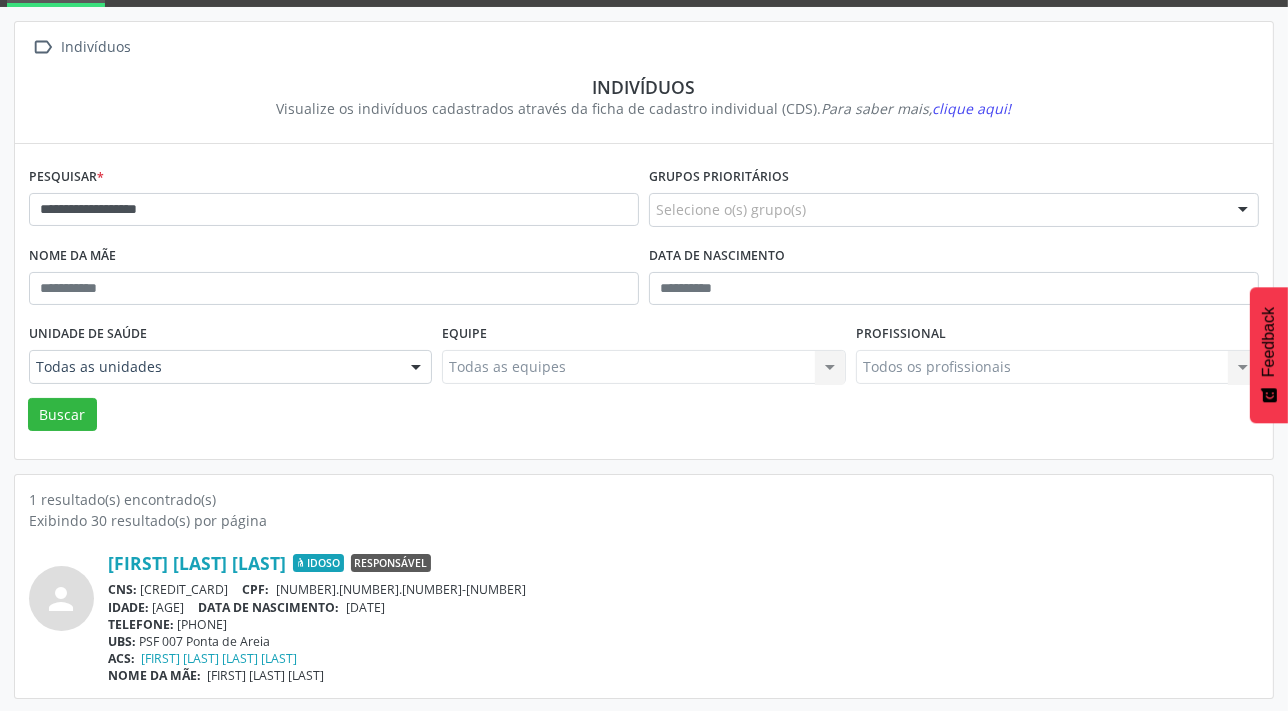 scroll, scrollTop: 0, scrollLeft: 0, axis: both 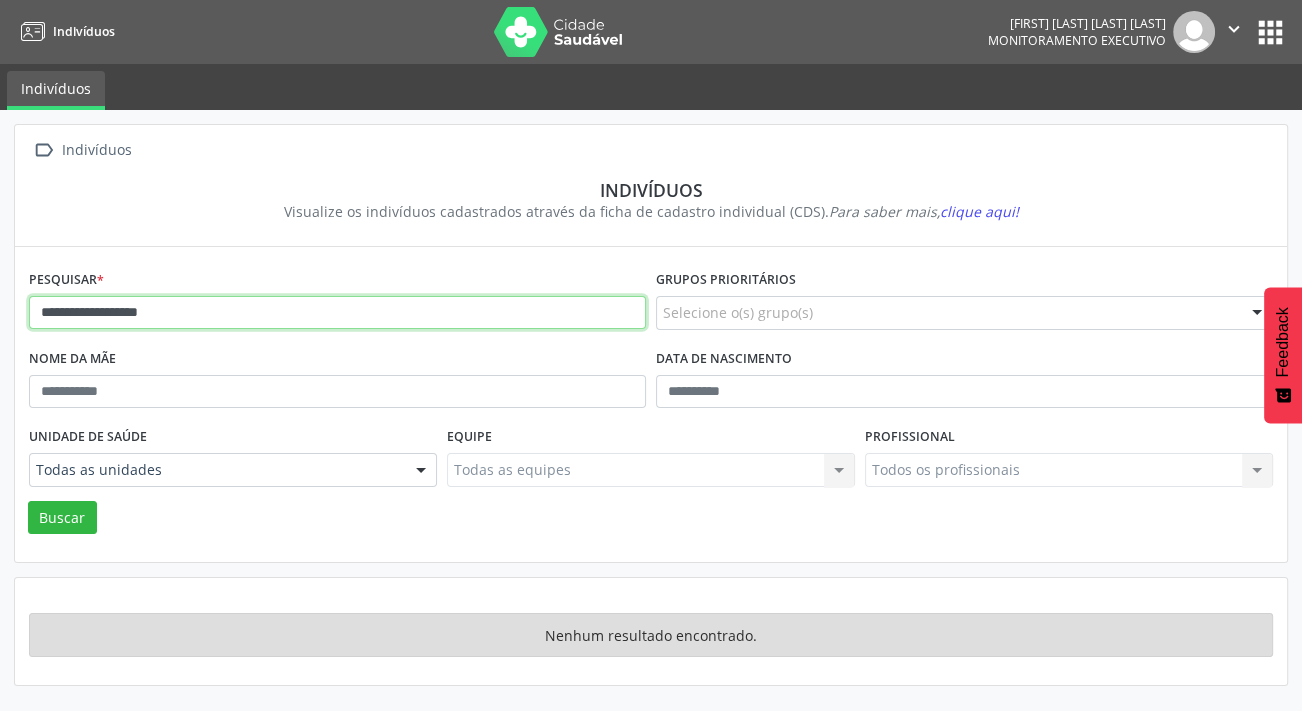 click on "**********" at bounding box center [337, 313] 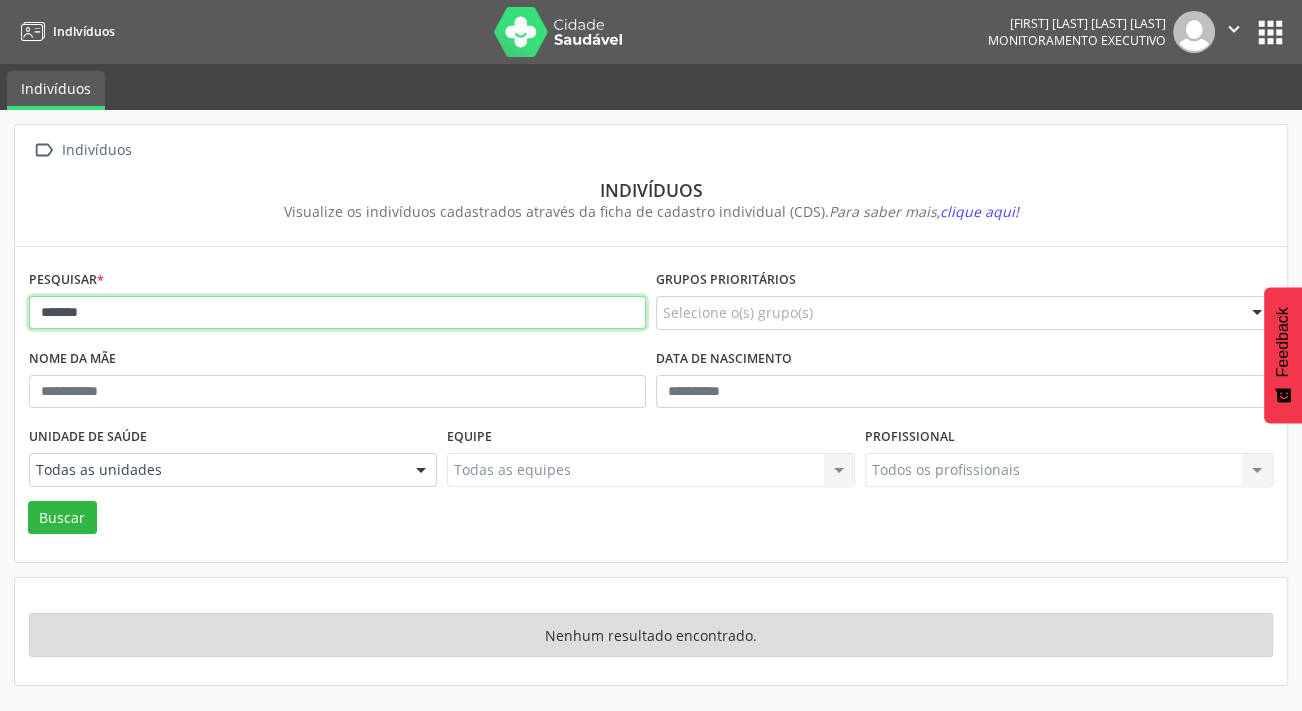 click on "Buscar" at bounding box center [62, 518] 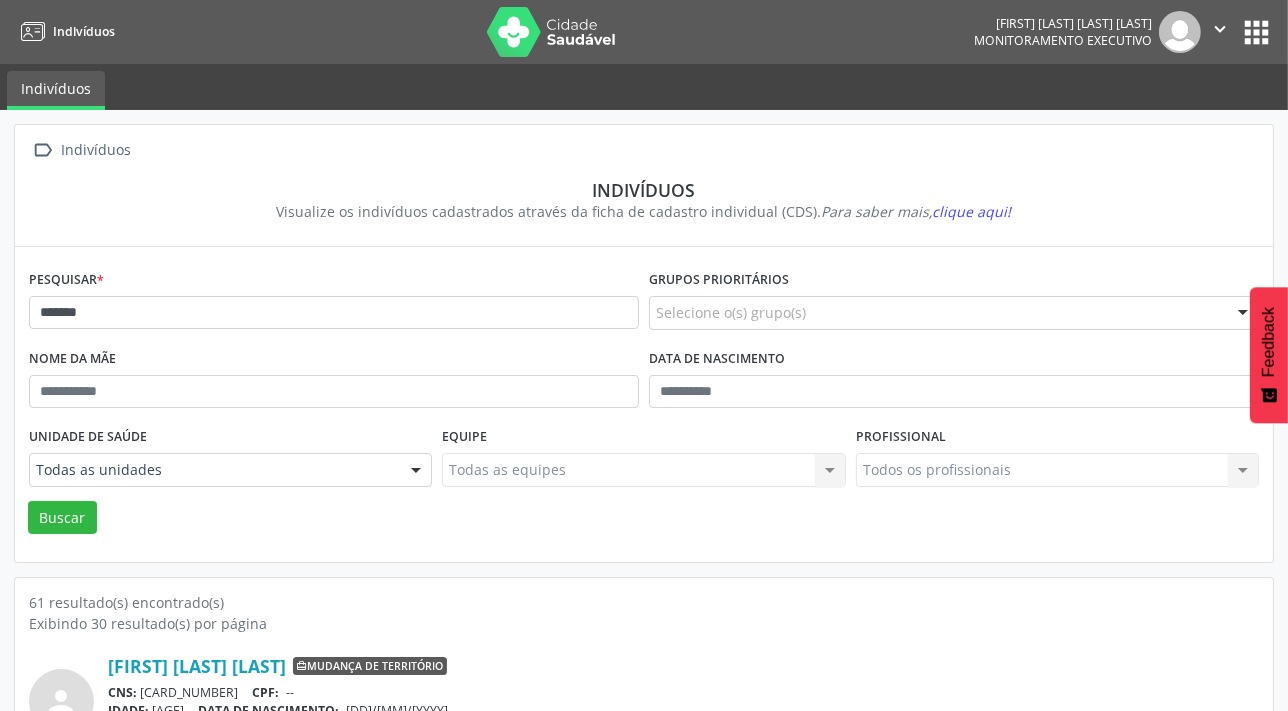 scroll, scrollTop: 0, scrollLeft: 0, axis: both 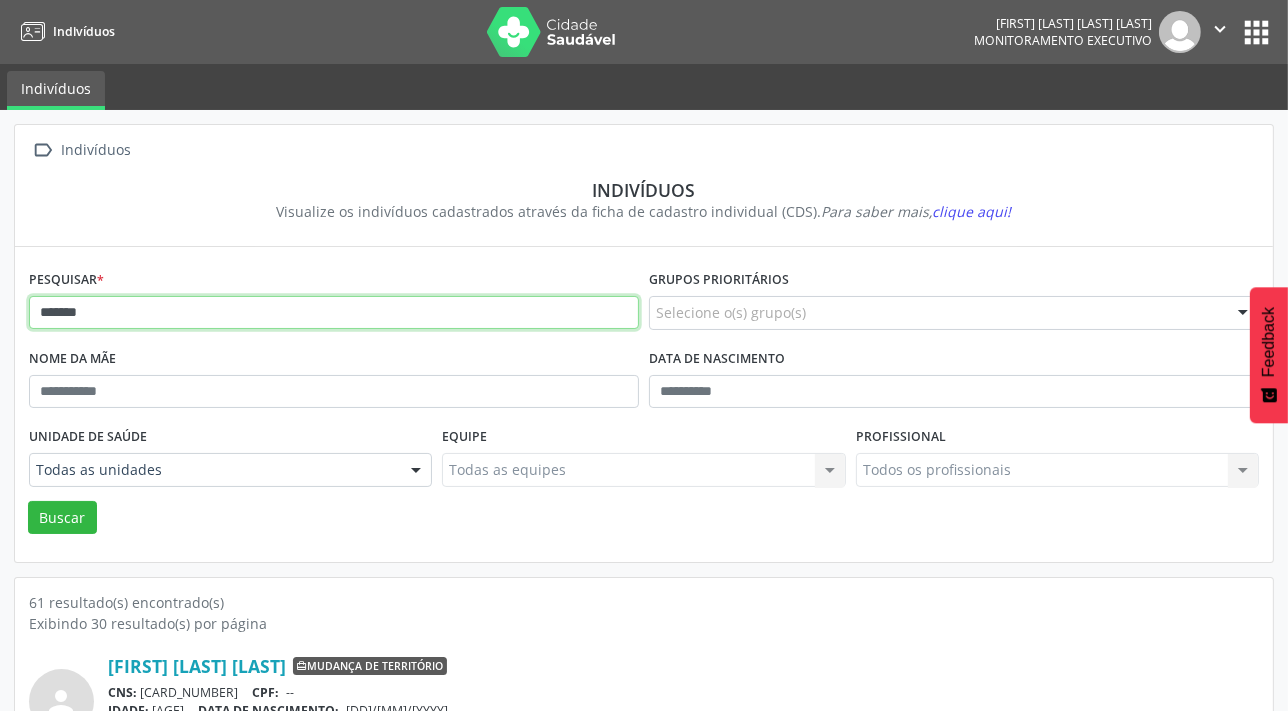click on "******" at bounding box center [334, 313] 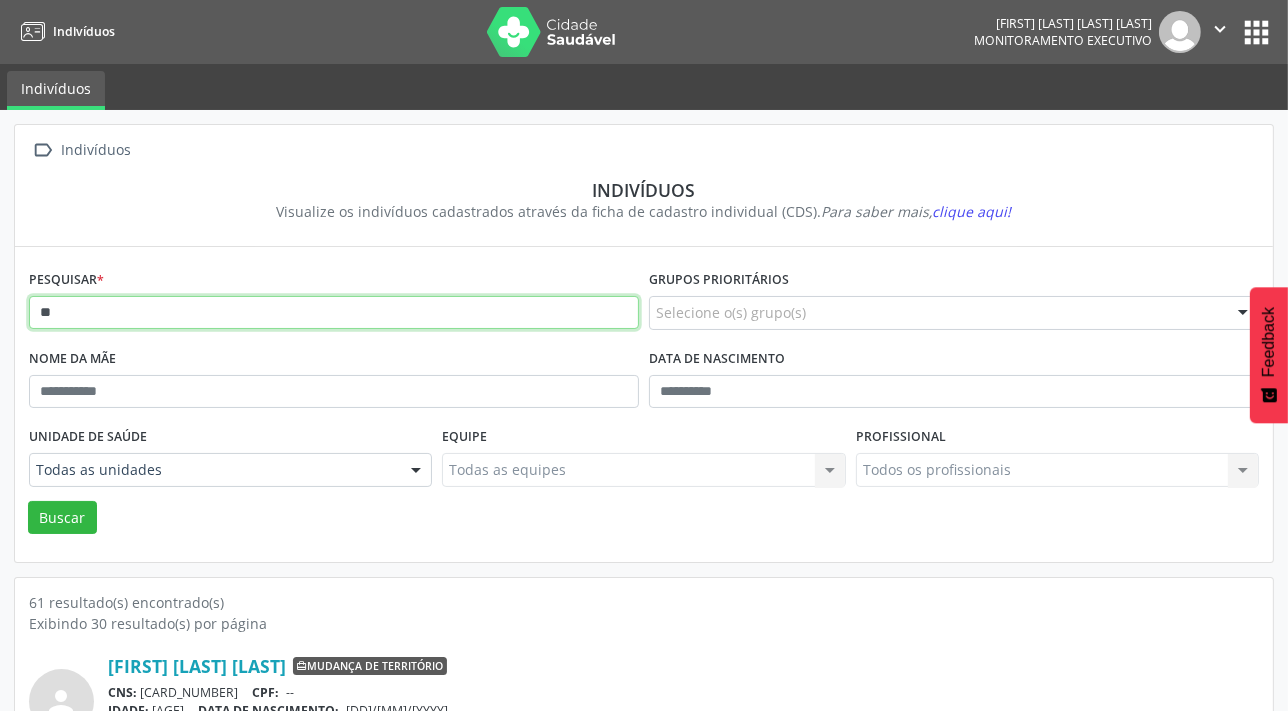 type on "*" 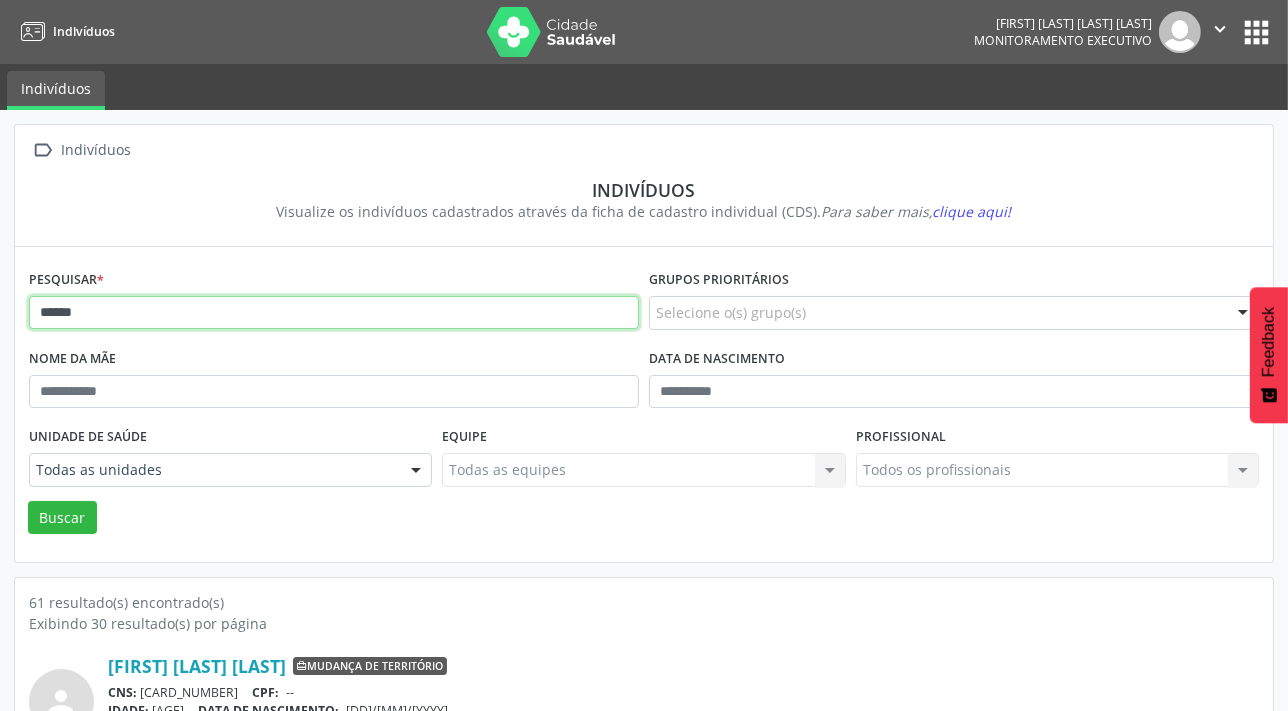click on "Buscar" at bounding box center [62, 518] 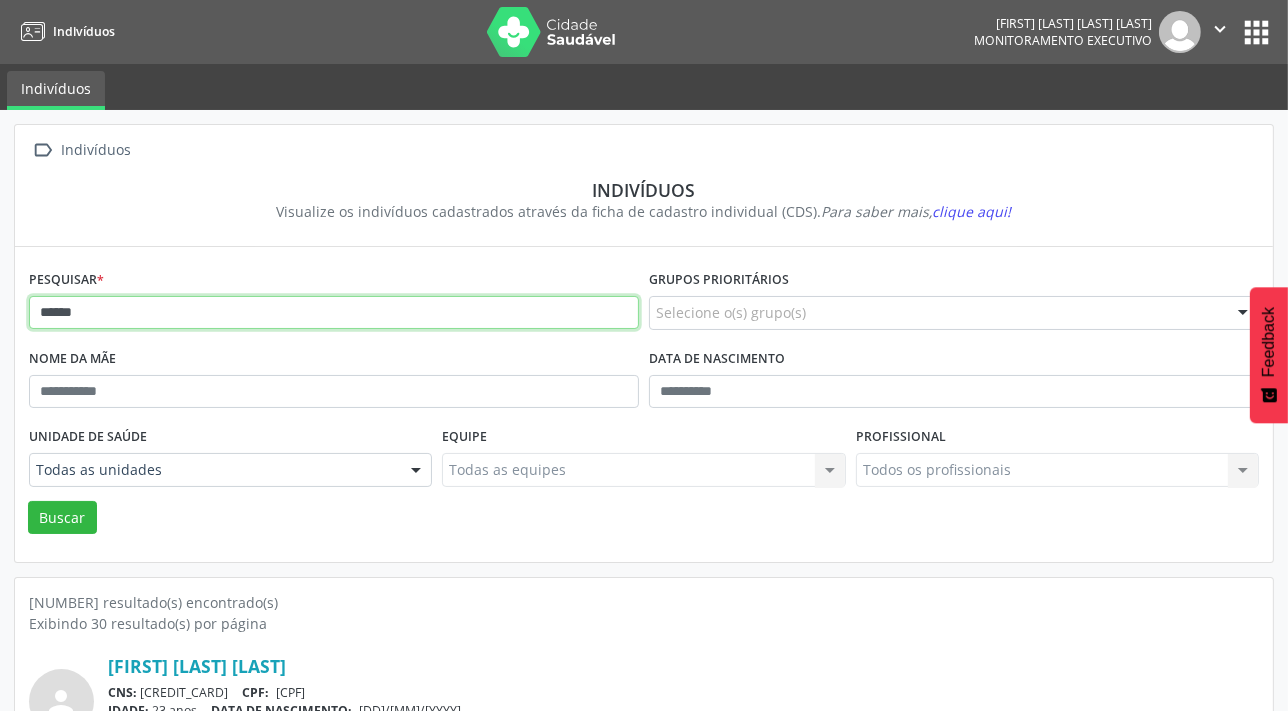 click on "******" at bounding box center [334, 313] 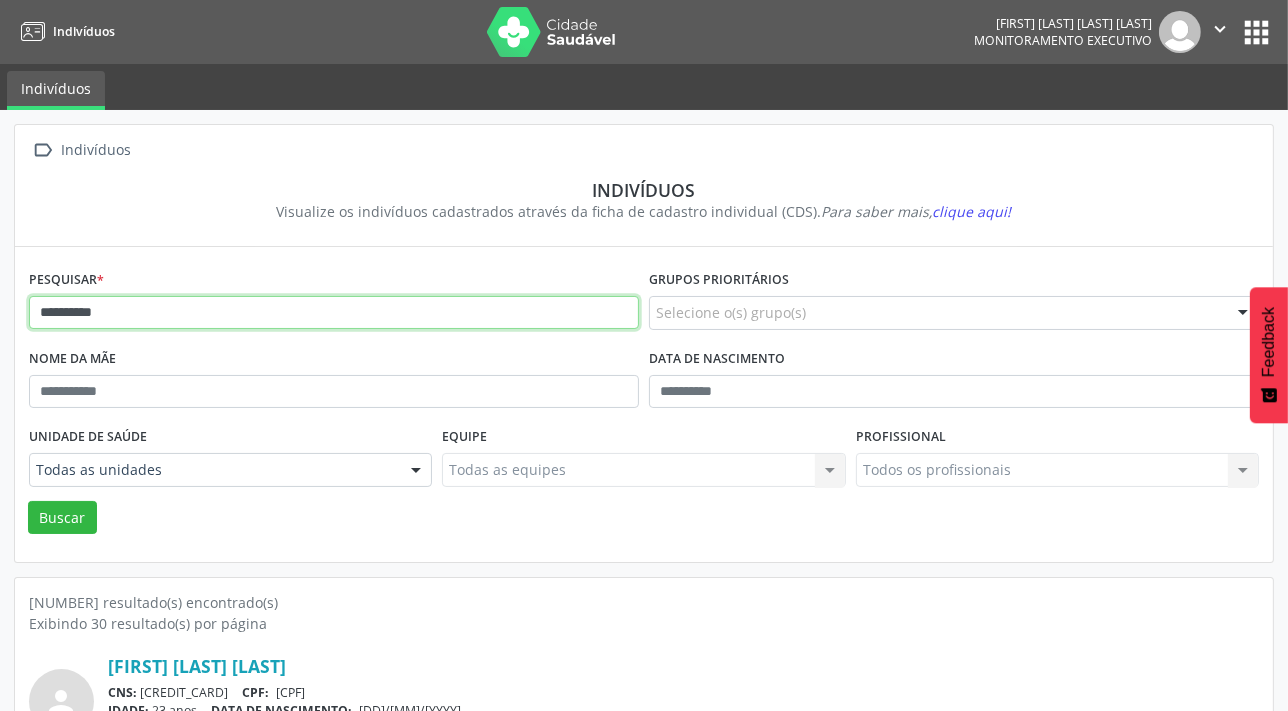 type on "*********" 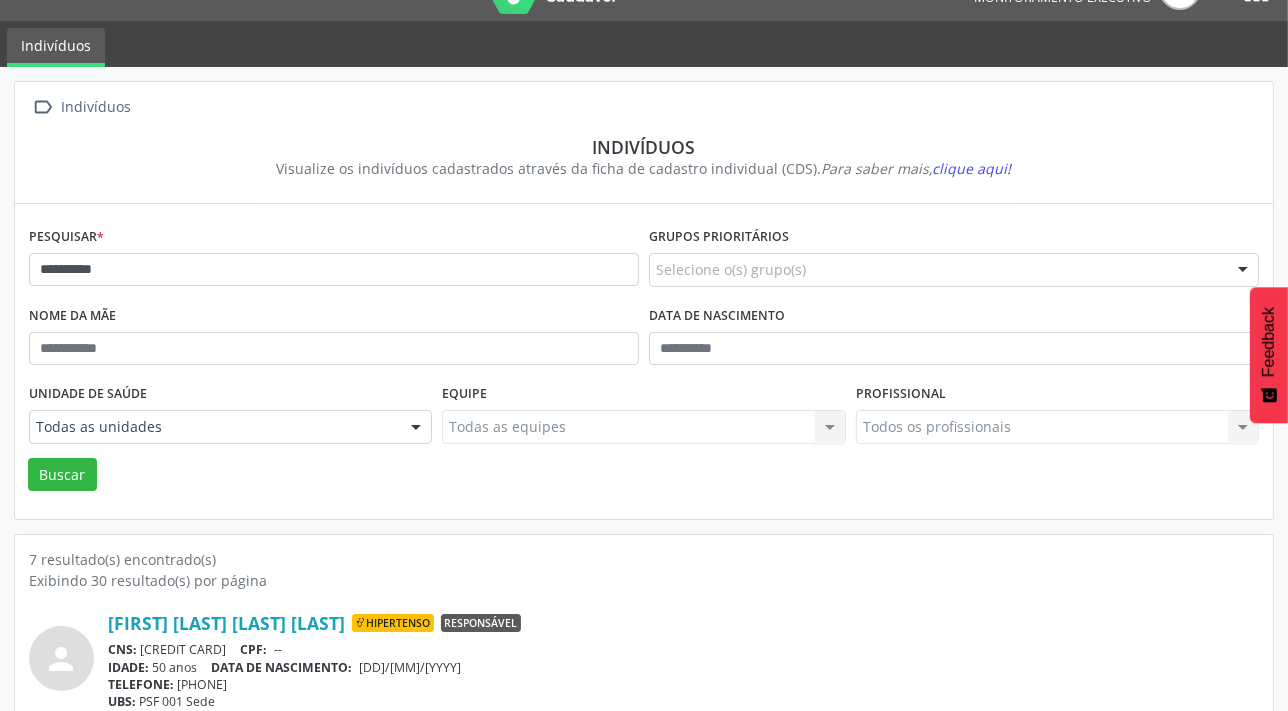 scroll, scrollTop: 0, scrollLeft: 0, axis: both 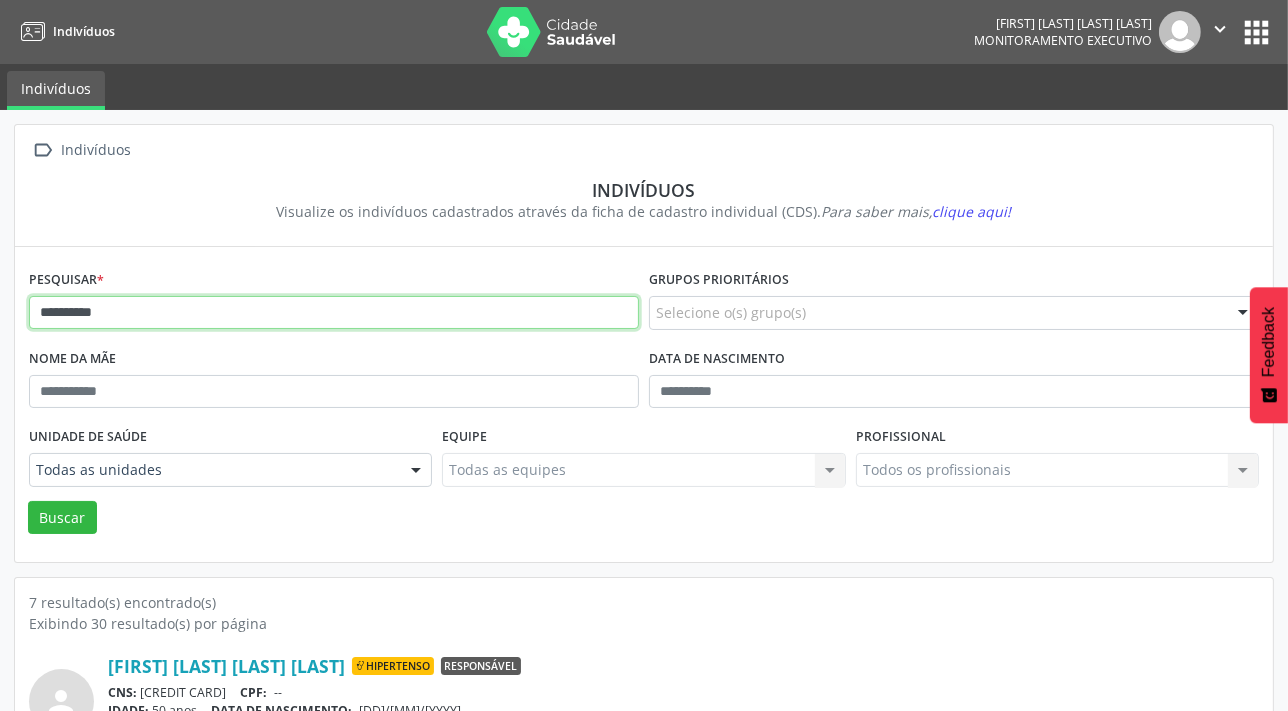 click on "*********" at bounding box center (334, 313) 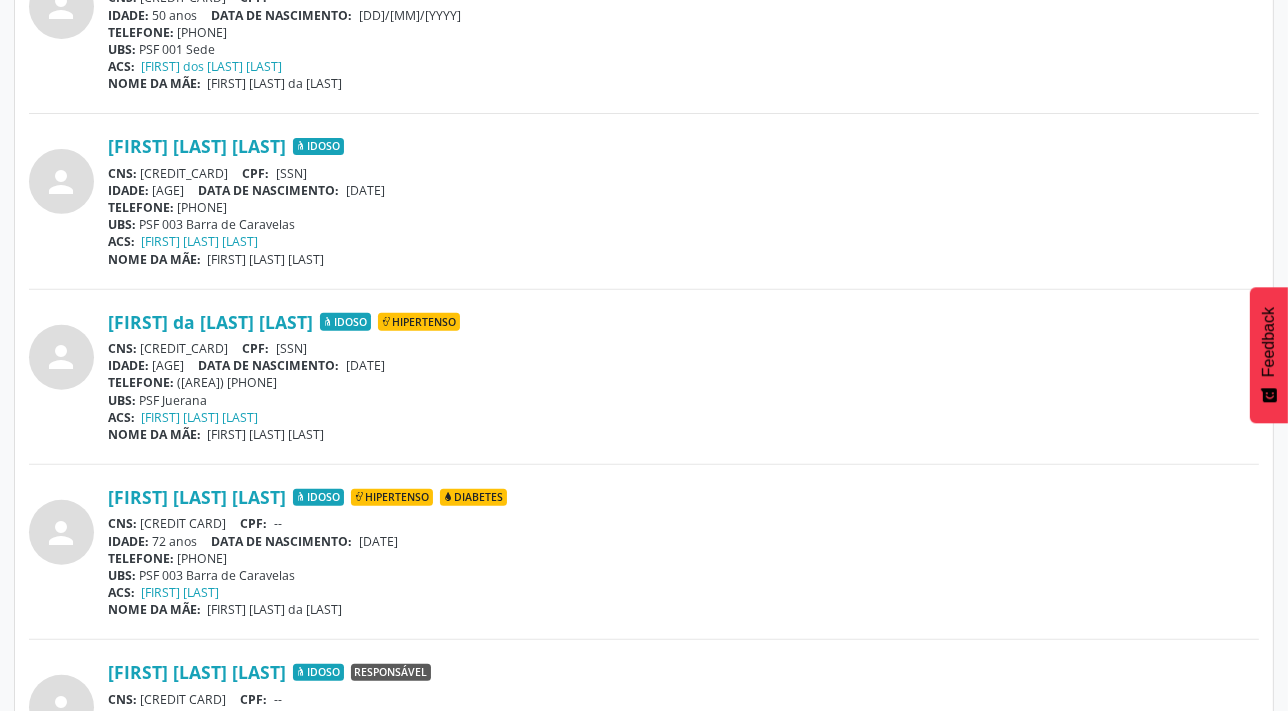 scroll, scrollTop: 727, scrollLeft: 0, axis: vertical 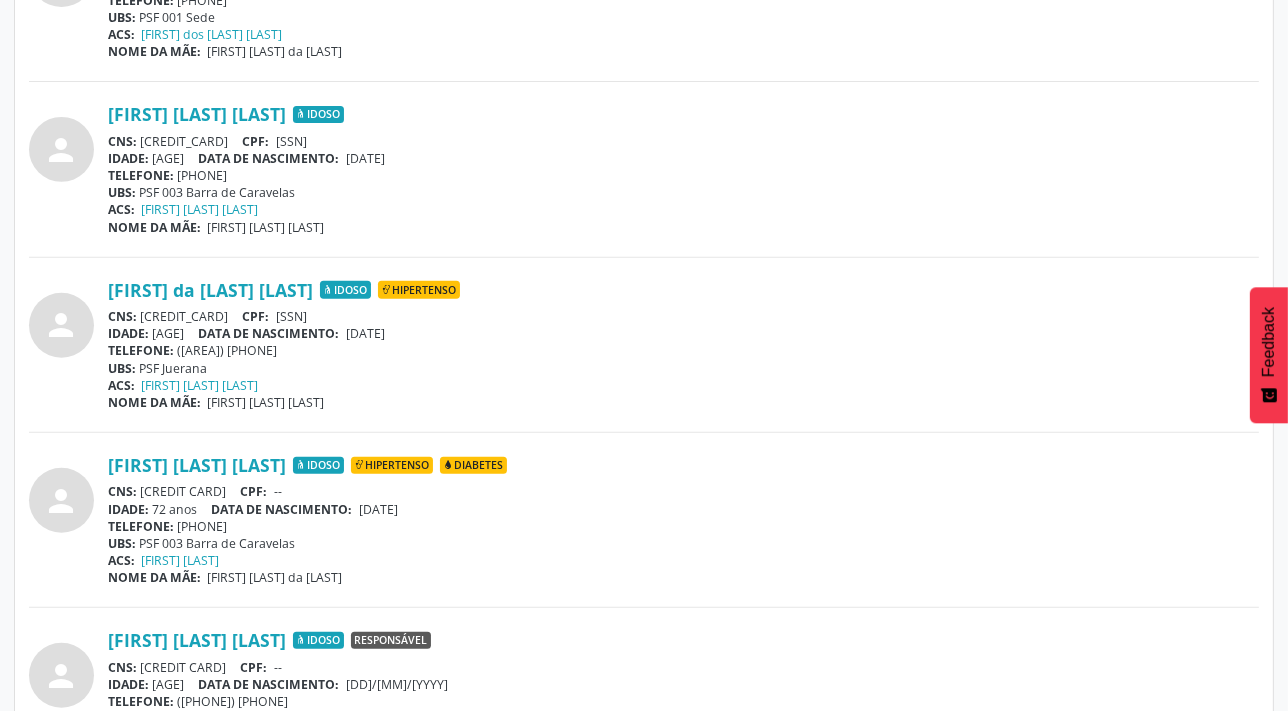 drag, startPoint x: 140, startPoint y: 489, endPoint x: 260, endPoint y: 489, distance: 120 